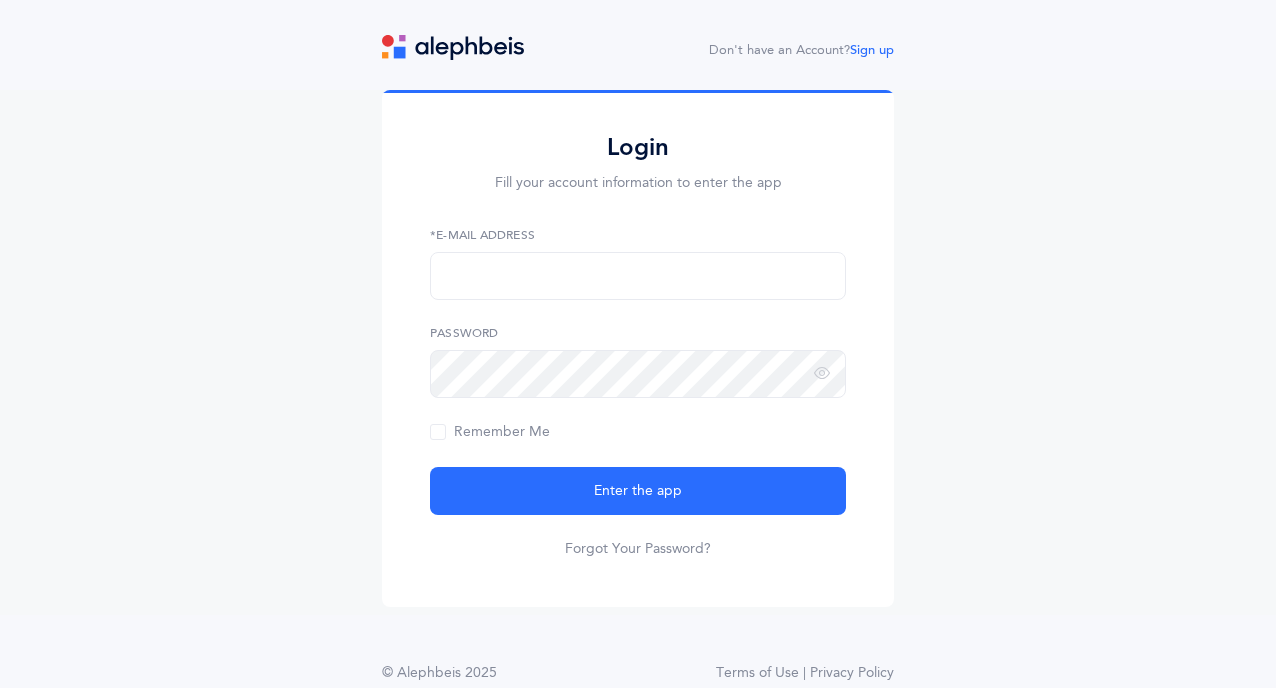 scroll, scrollTop: 0, scrollLeft: 0, axis: both 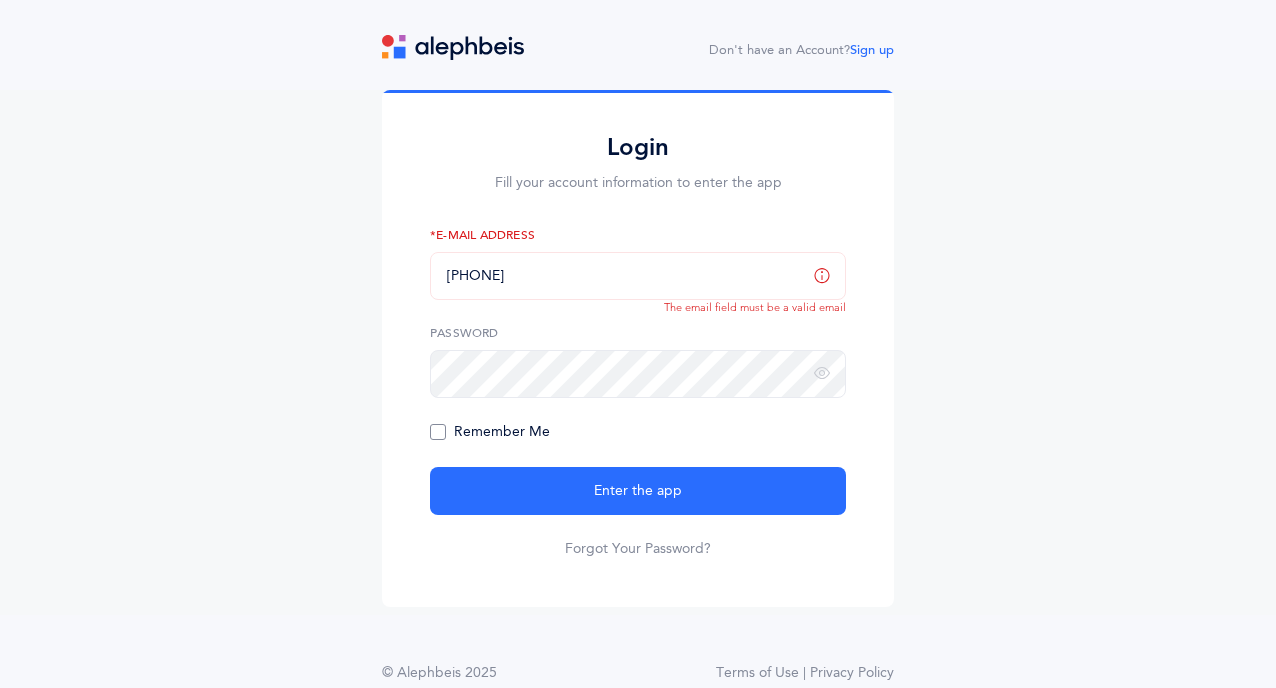 click on "Remember Me" at bounding box center [490, 432] 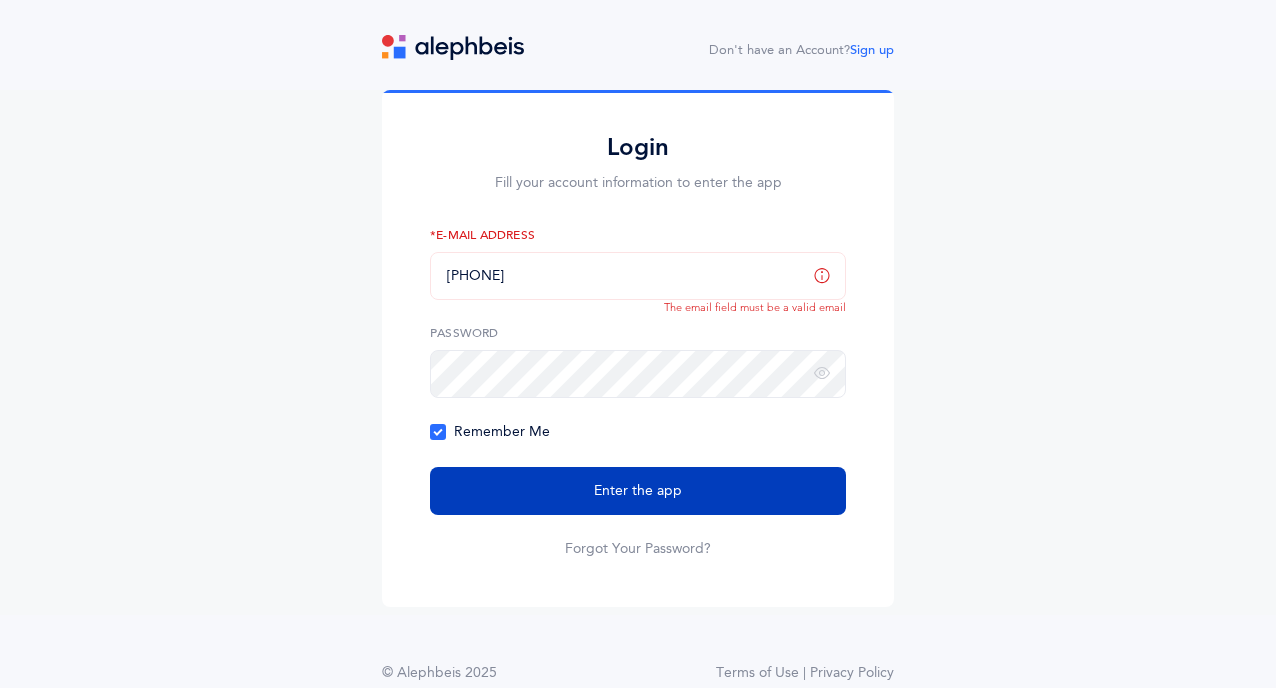click on "Enter the app" at bounding box center [638, 491] 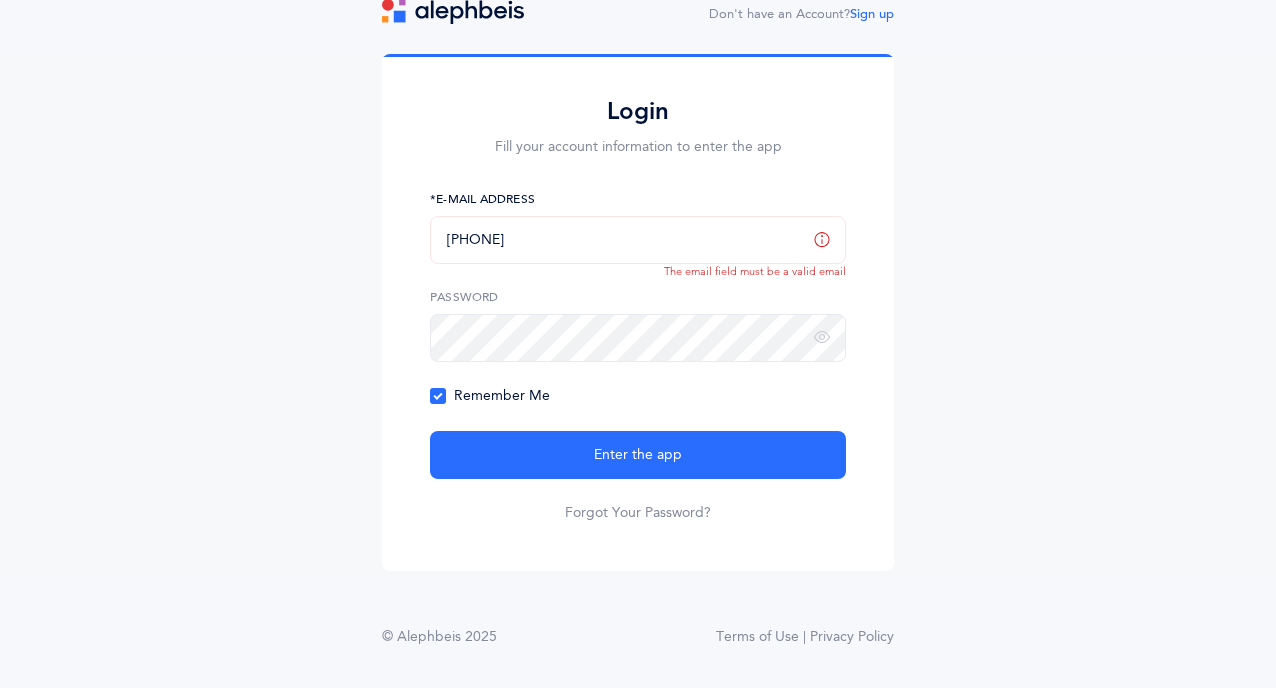 click on "+972 58-404-7423" at bounding box center (638, 240) 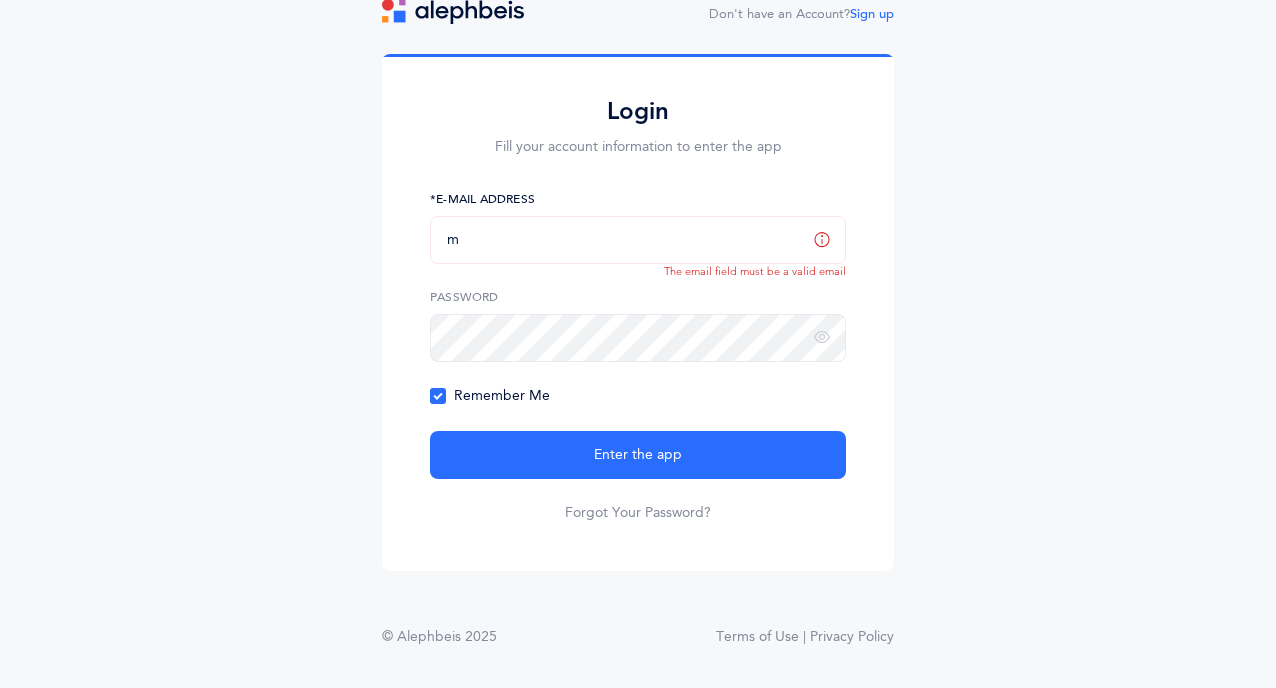 type on "matthew.ravitz.brown@gmail.com" 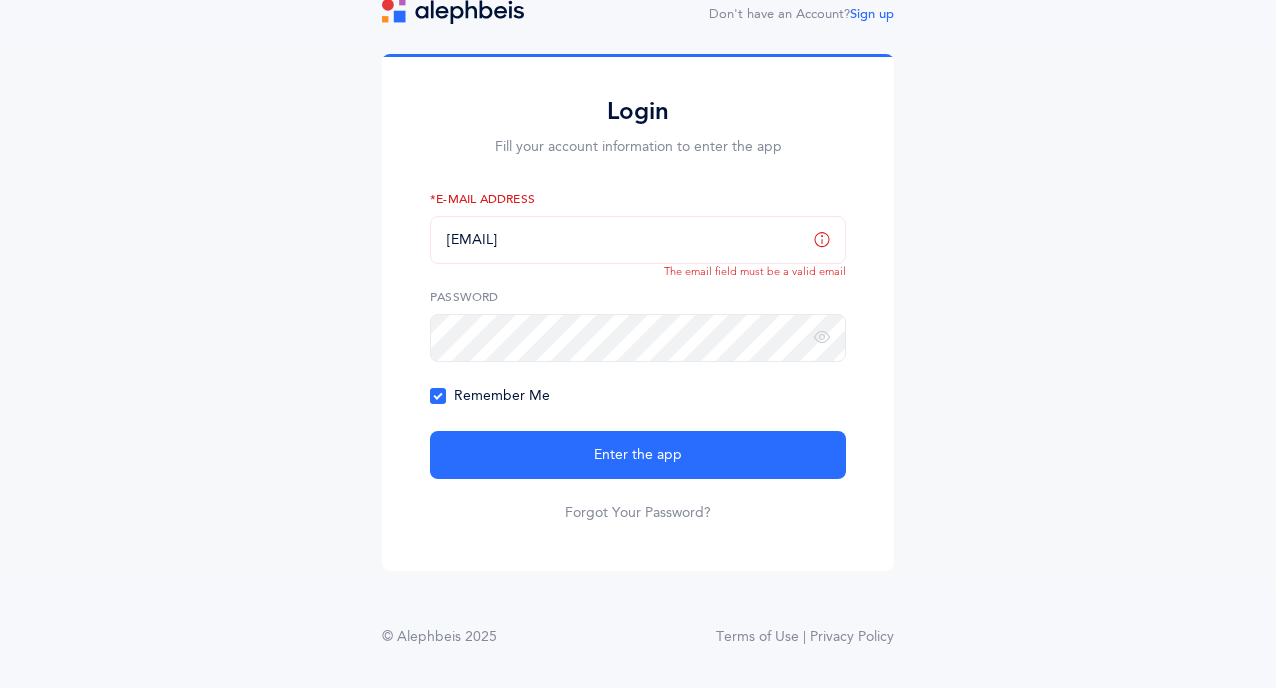 click on "Password" at bounding box center [638, 297] 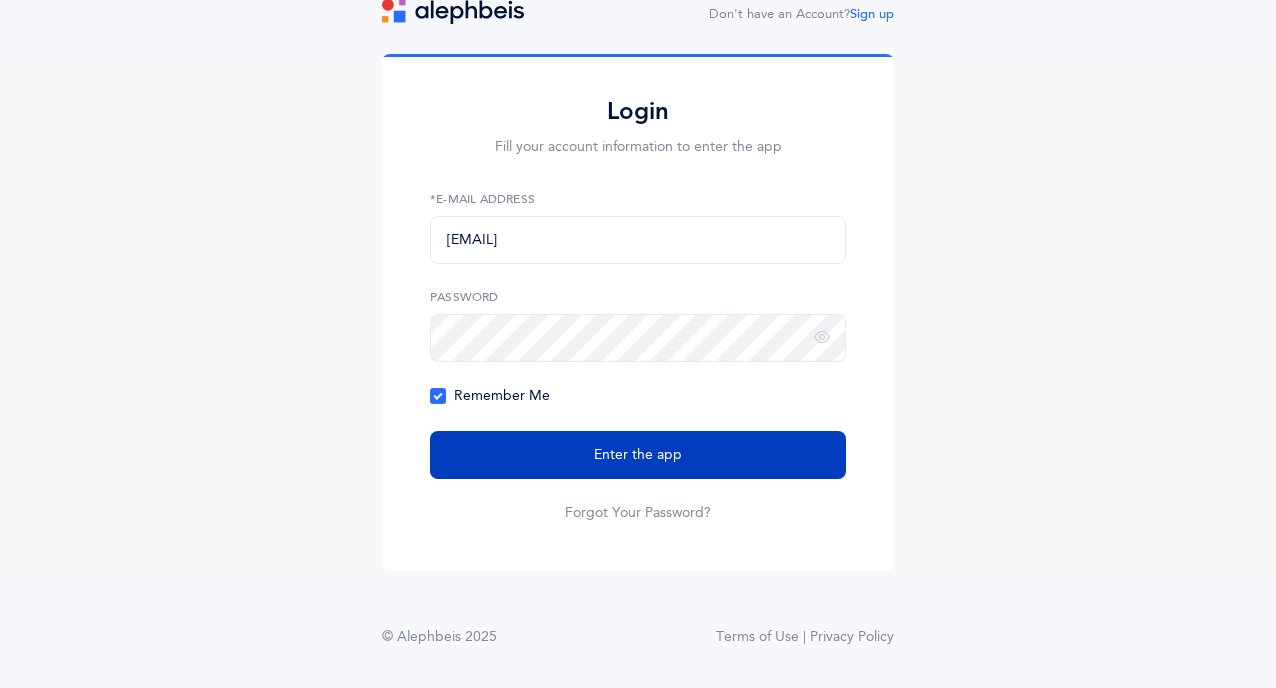 click on "Enter the app" at bounding box center (638, 455) 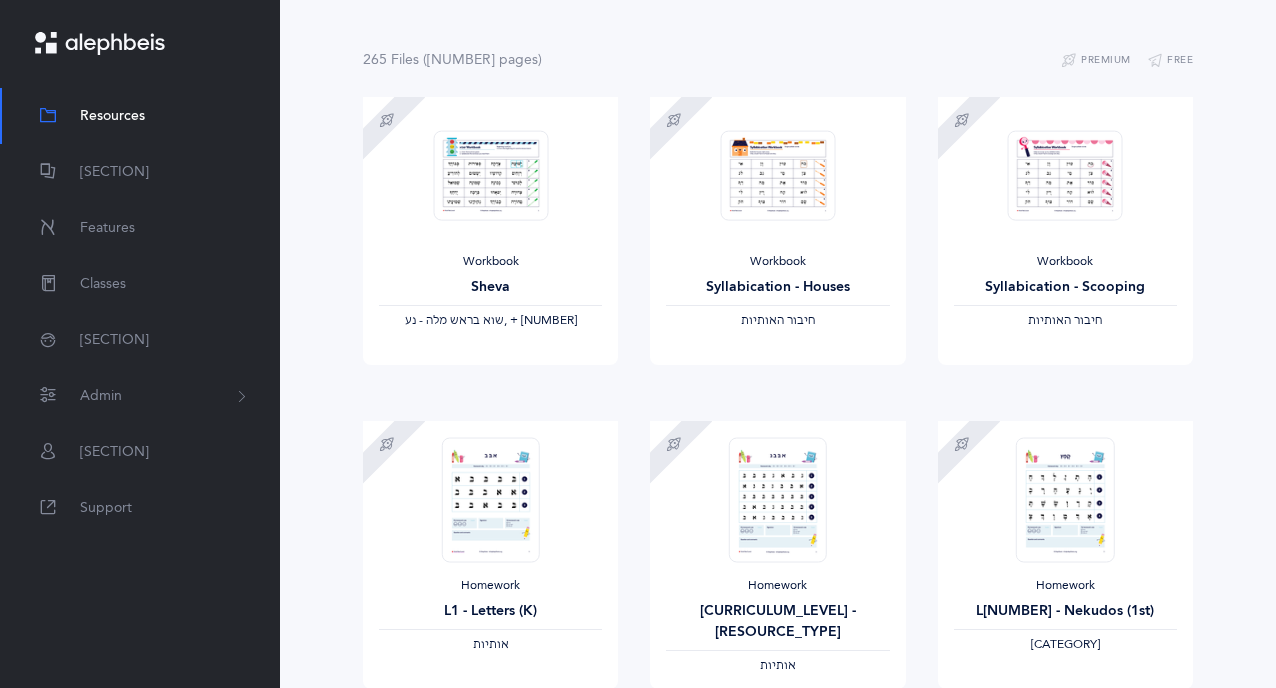 scroll, scrollTop: 0, scrollLeft: 0, axis: both 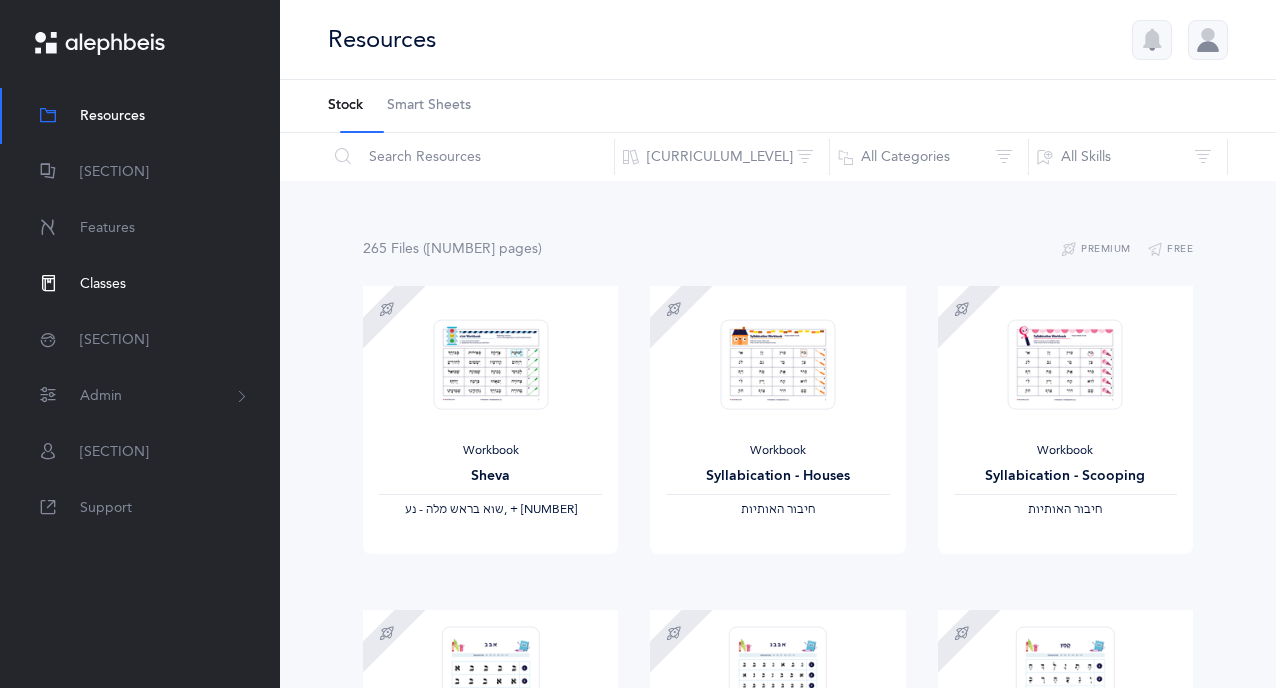 click on "Classes" at bounding box center (103, 284) 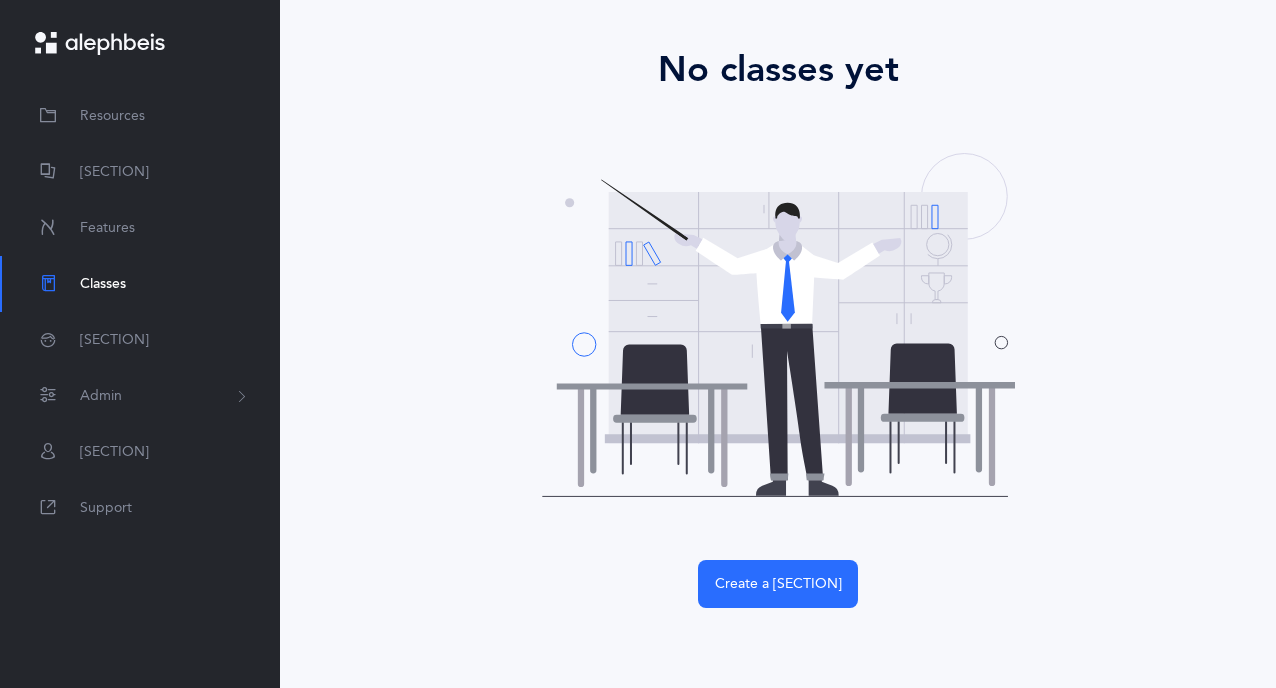 scroll, scrollTop: 0, scrollLeft: 0, axis: both 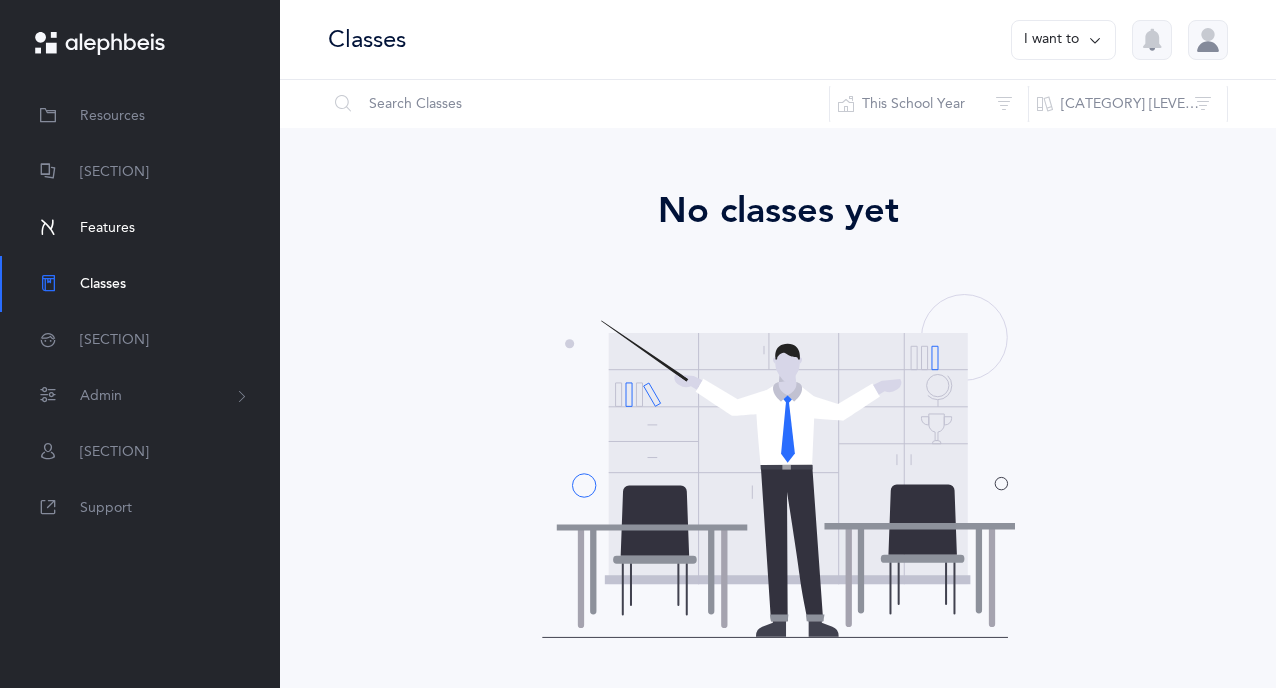 click on "Features" at bounding box center [107, 228] 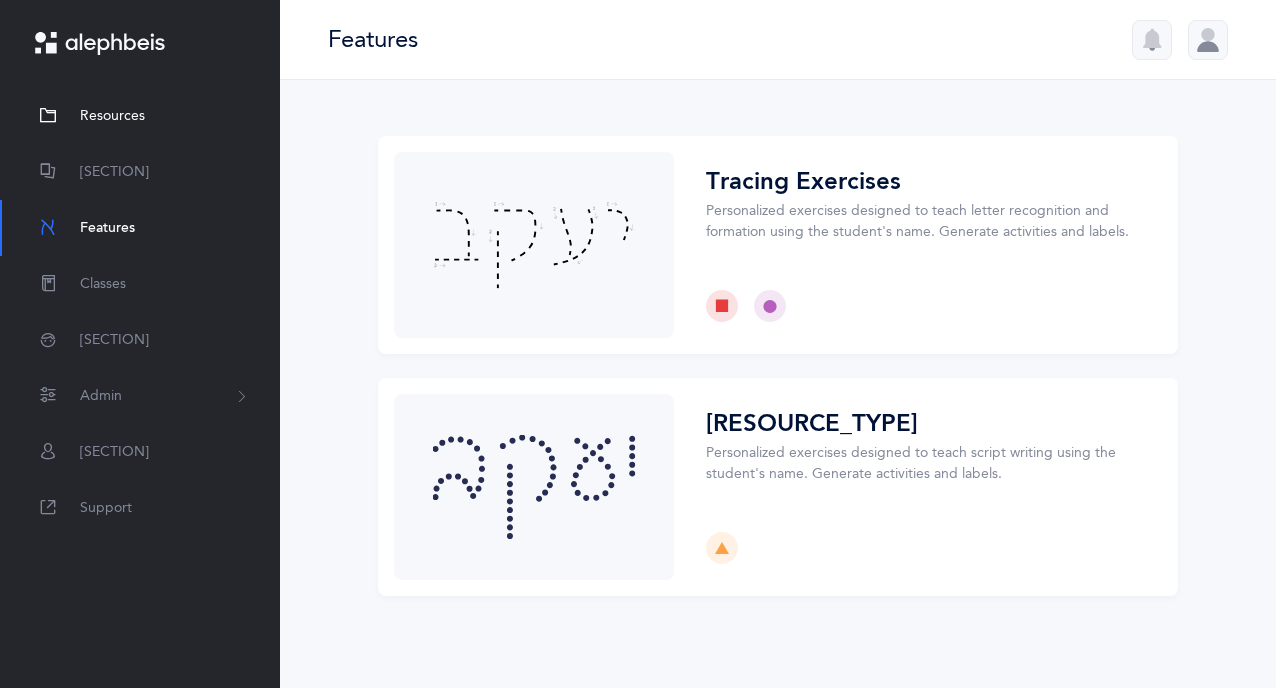 click on "Resources" at bounding box center [112, 116] 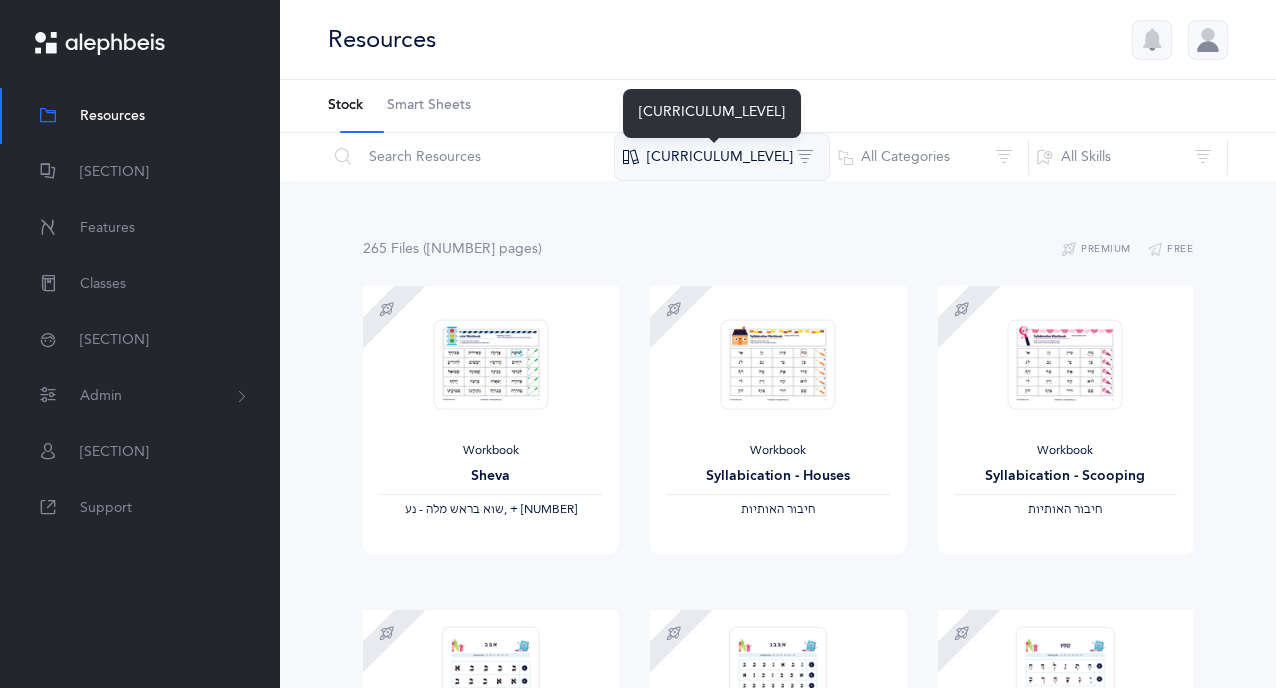 click on "[CURRICULUM_LEVEL]" at bounding box center [722, 157] 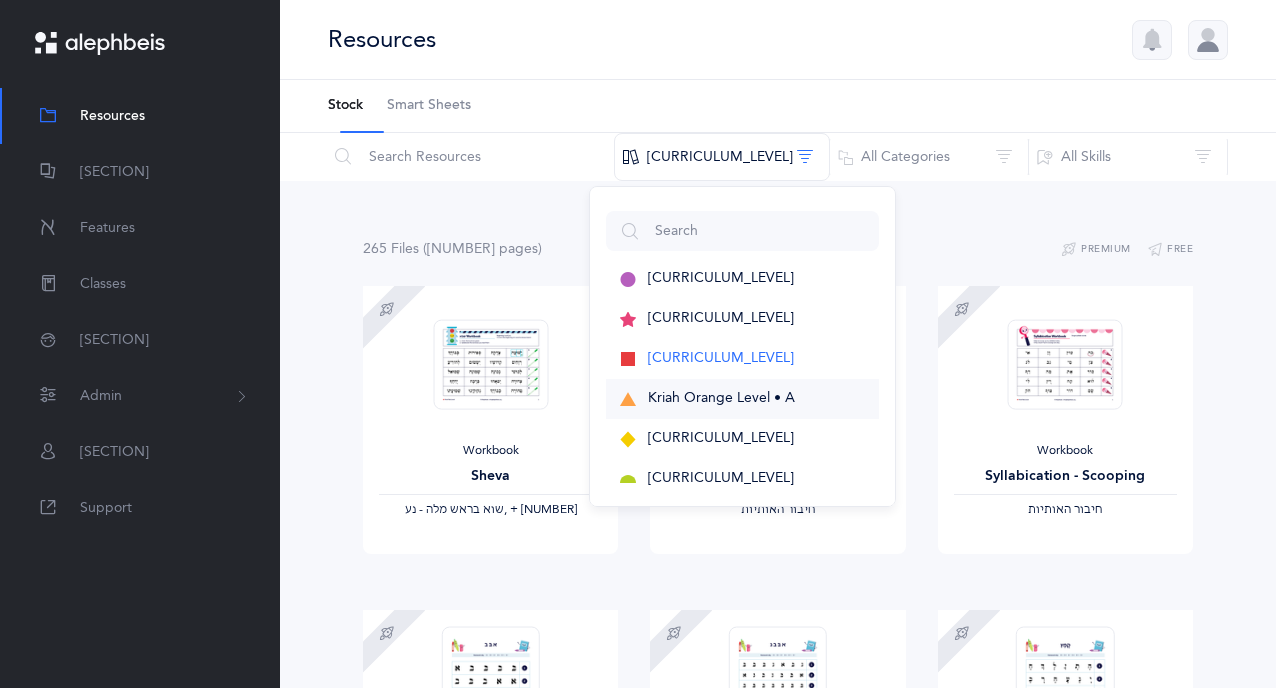 click on "Kriah Orange Level • A" at bounding box center [721, 278] 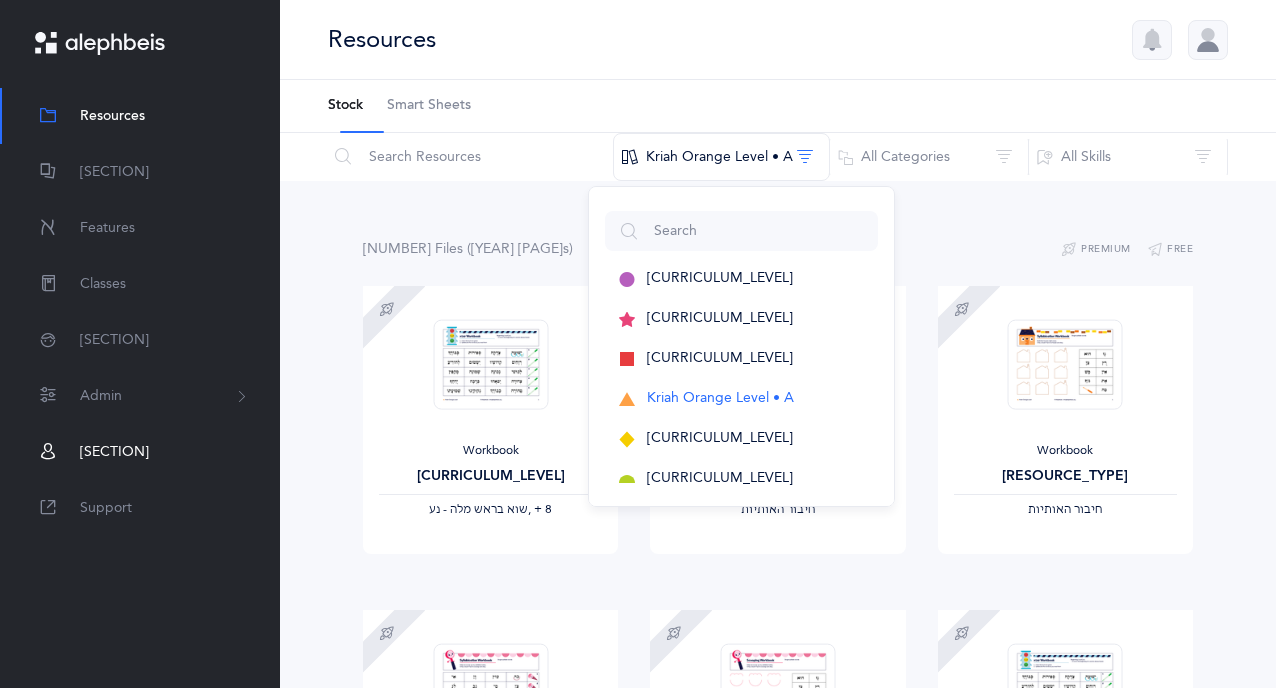click on "[SECTION]" at bounding box center (114, 452) 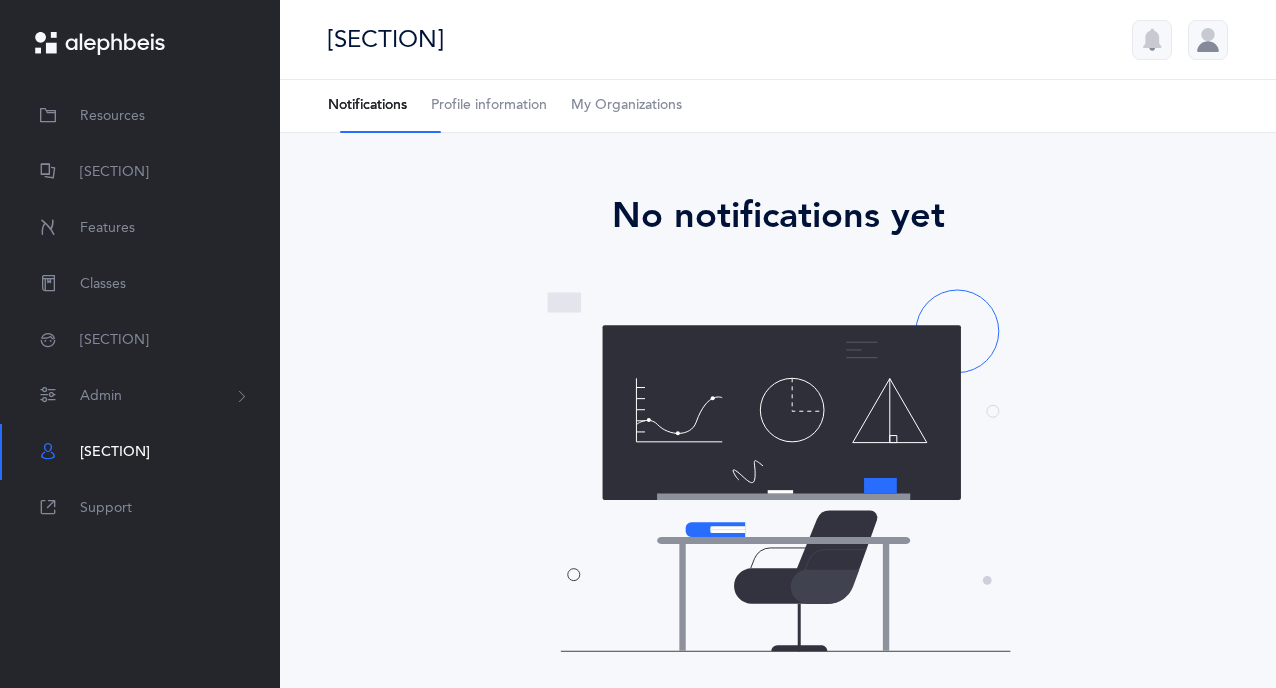 scroll, scrollTop: 83, scrollLeft: 0, axis: vertical 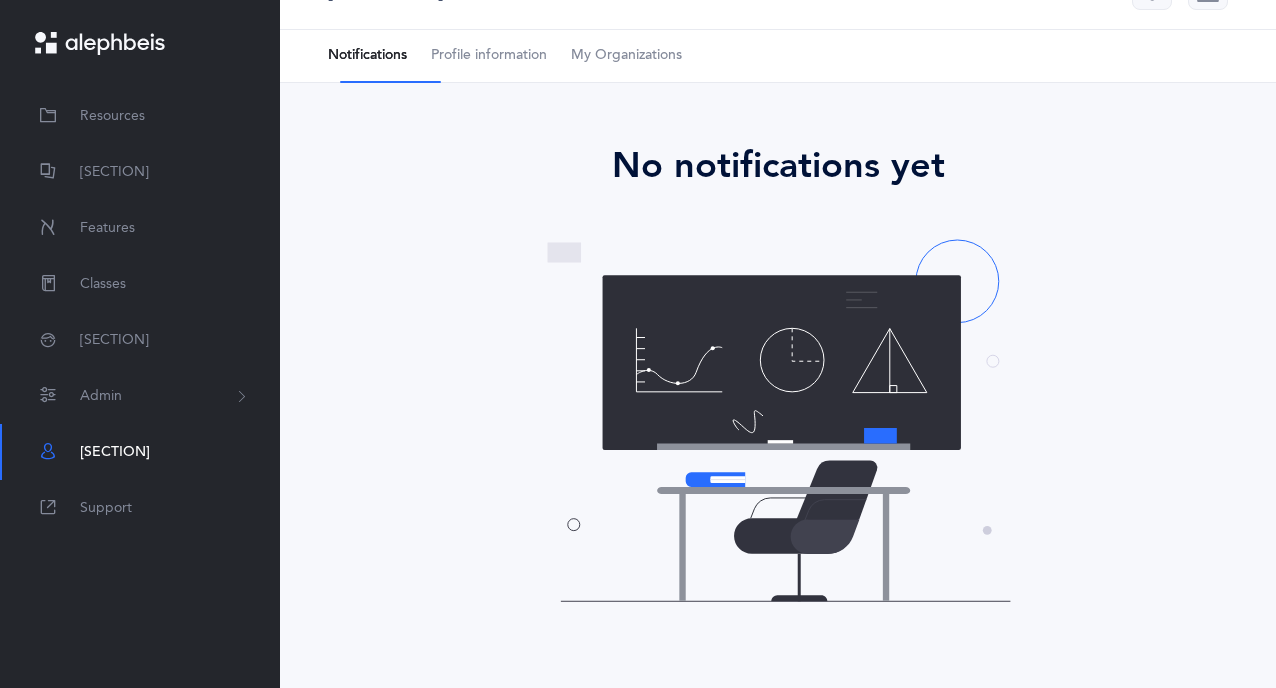 click on "Profile information" at bounding box center (489, 56) 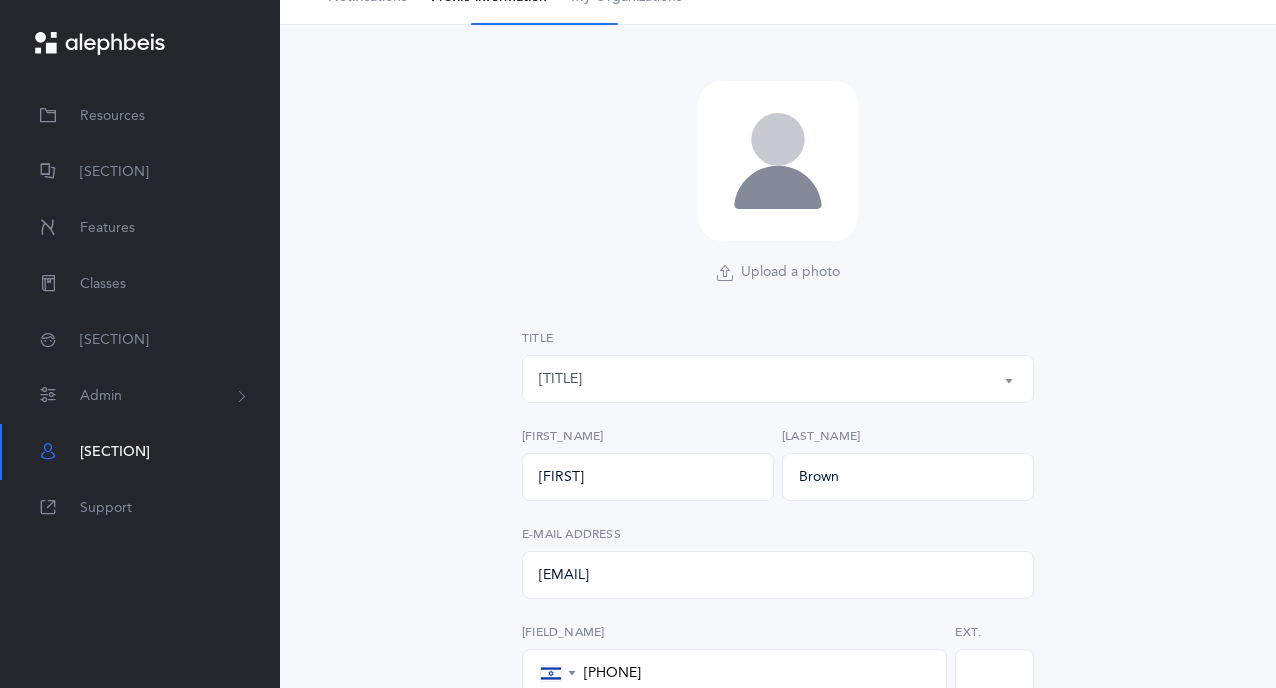 scroll, scrollTop: 0, scrollLeft: 0, axis: both 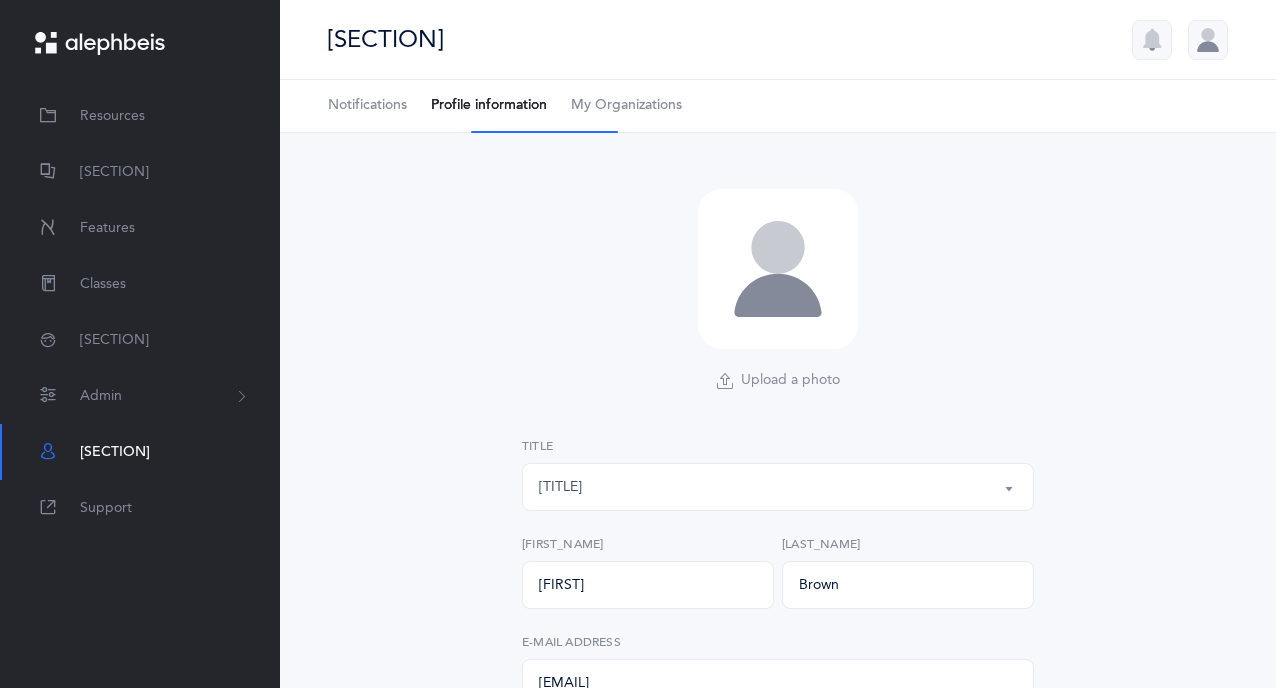 click at bounding box center [1208, 40] 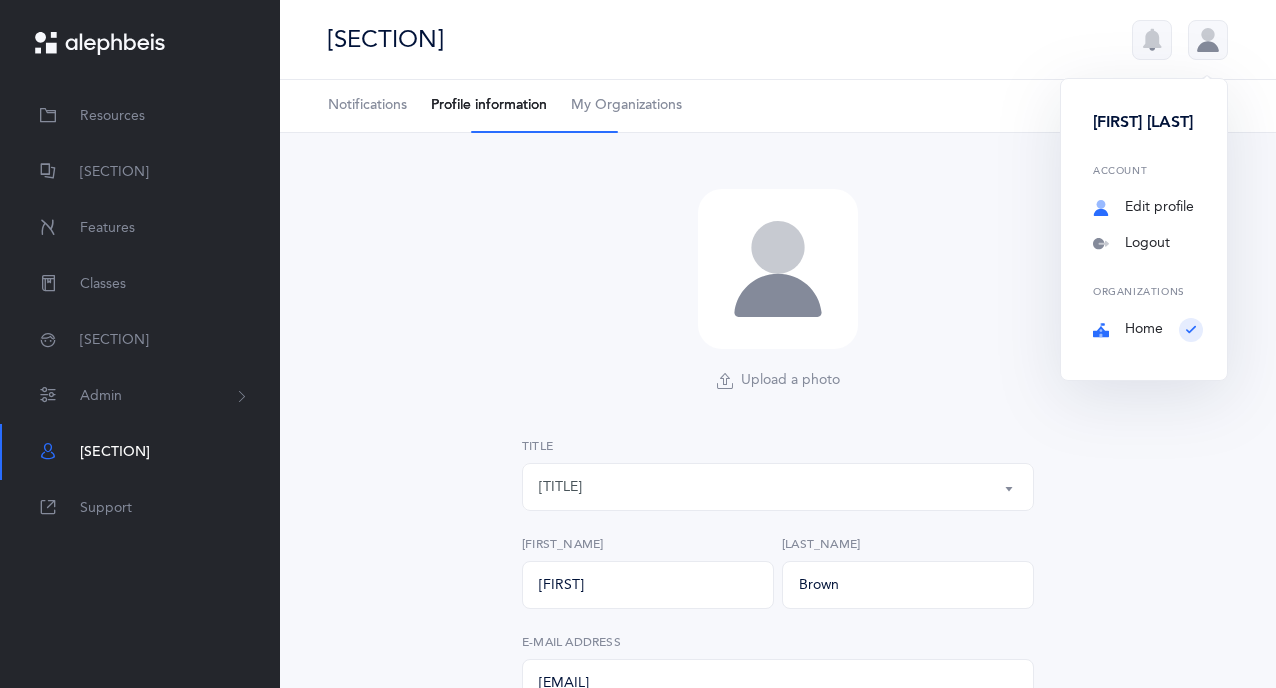 click on "Edit profile" at bounding box center (1148, 208) 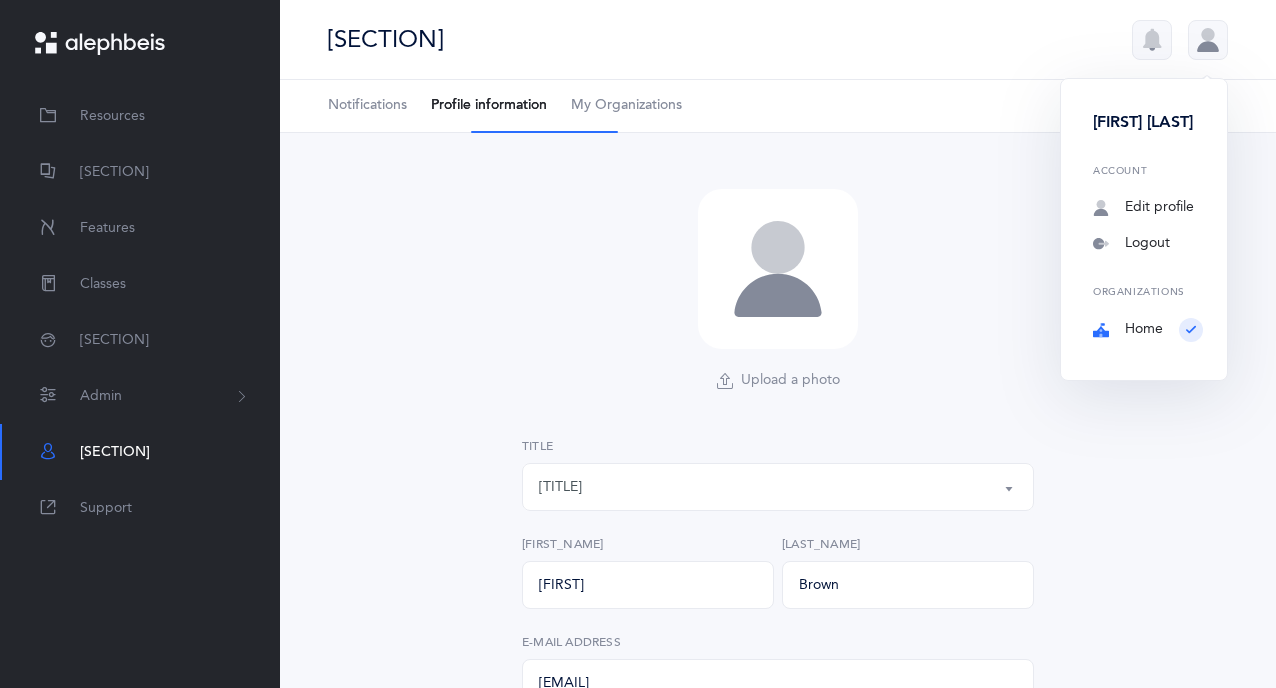 click at bounding box center (1152, 40) 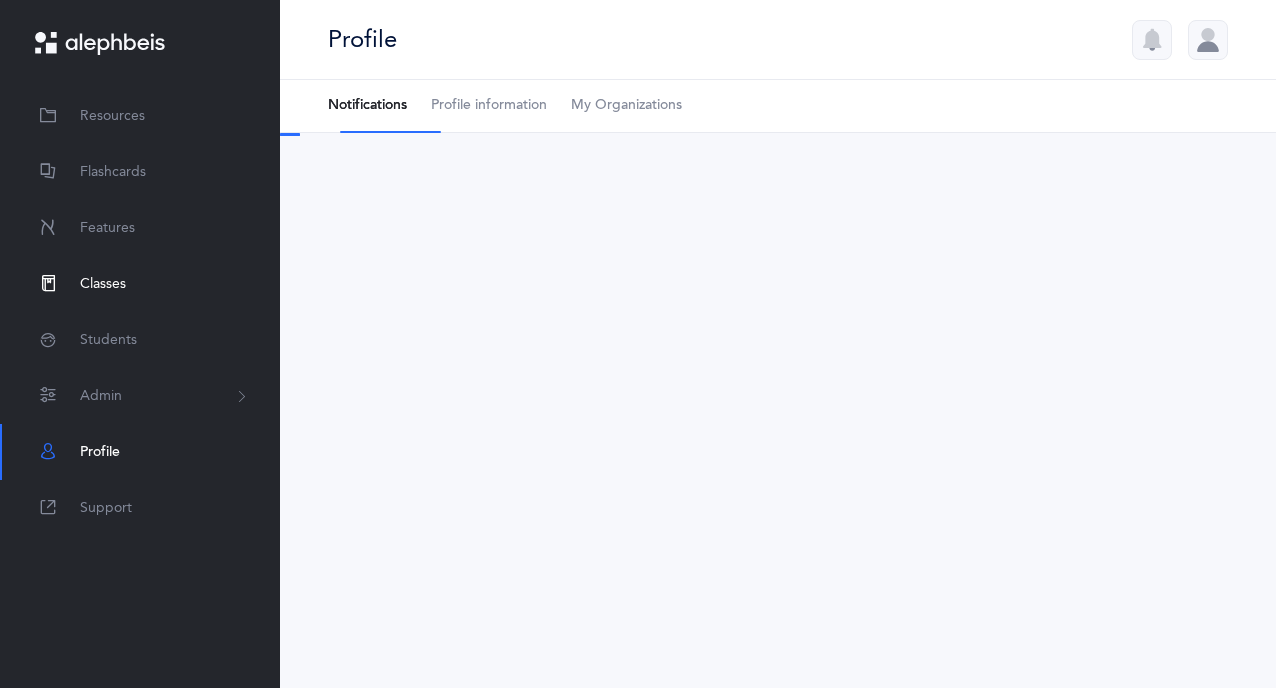 scroll, scrollTop: 0, scrollLeft: 0, axis: both 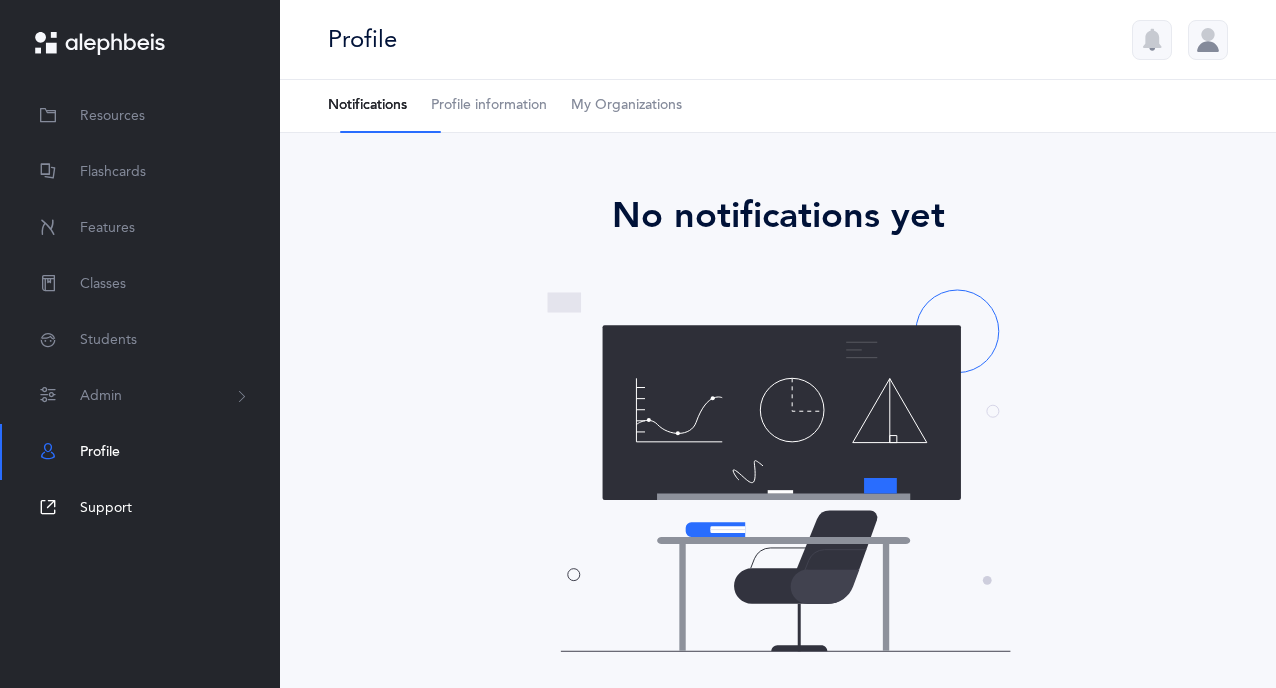 click on "Support" at bounding box center [106, 508] 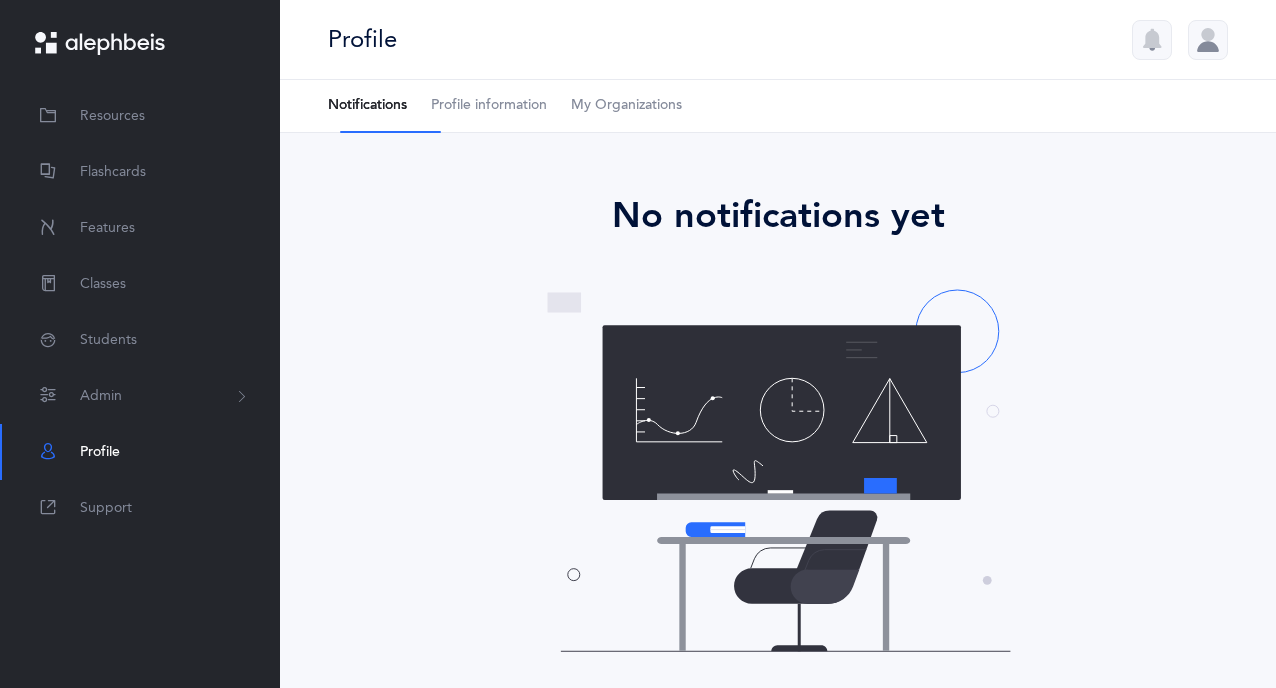 click at bounding box center [100, 44] 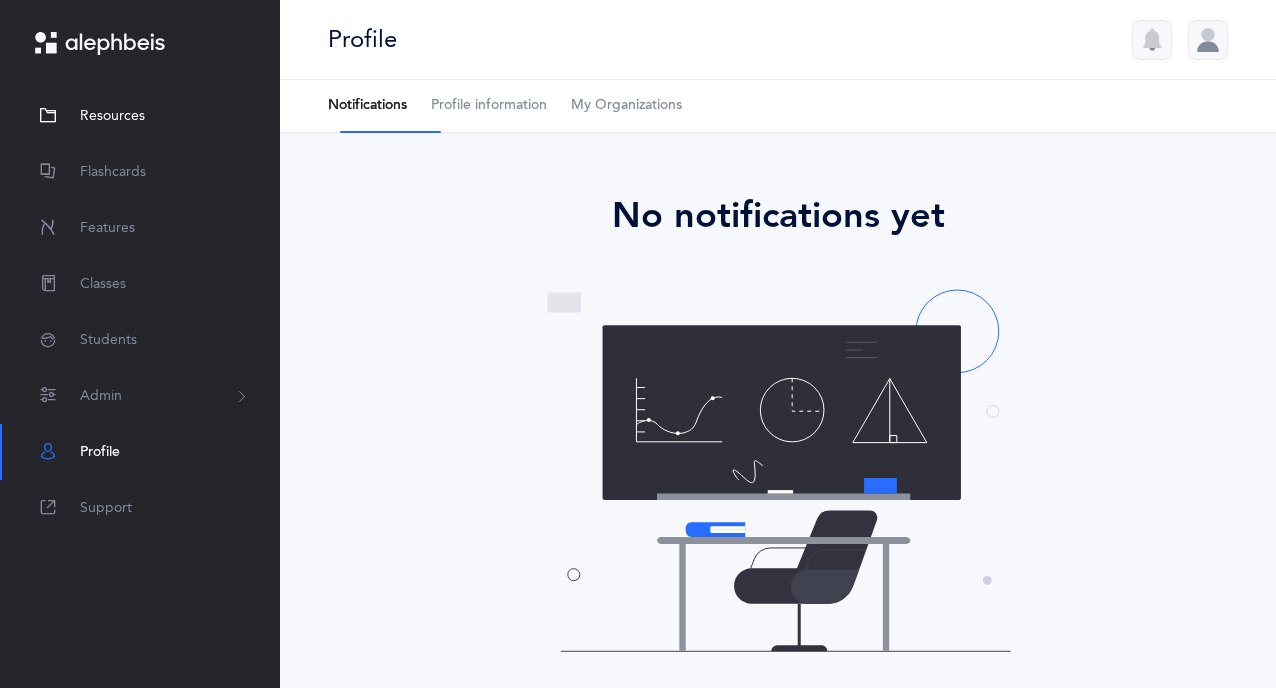 click on "Resources" at bounding box center [112, 116] 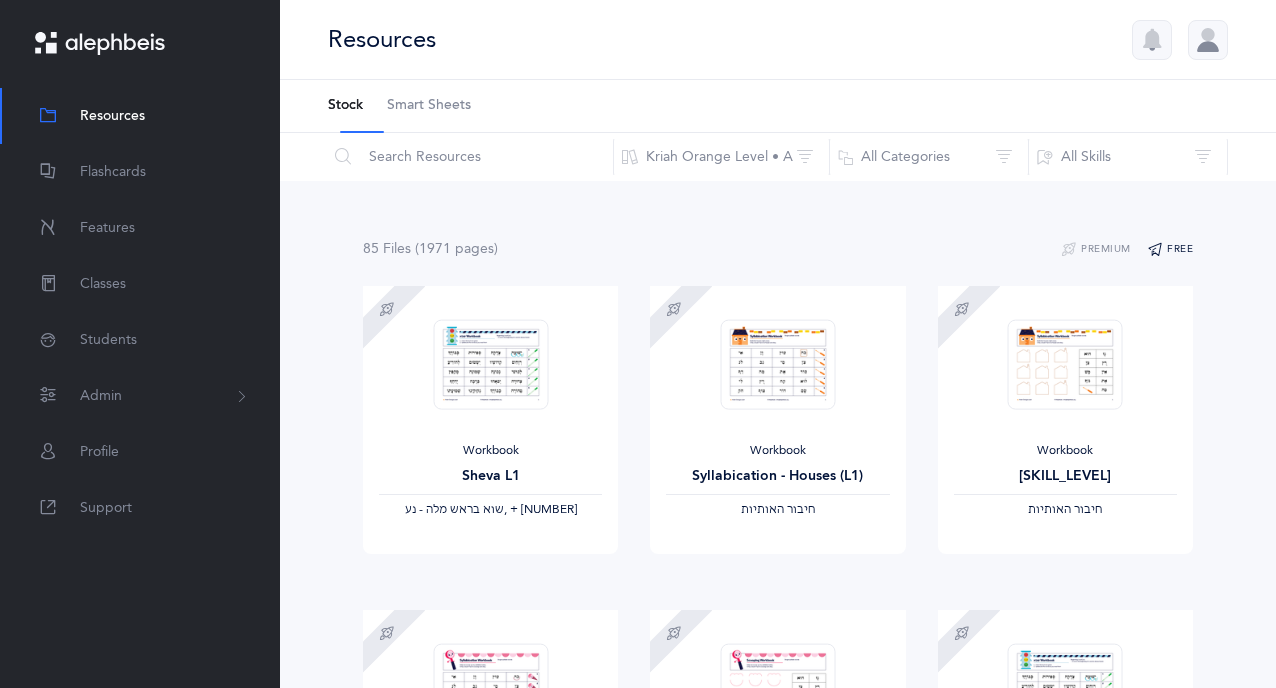 click on "Free" at bounding box center [1170, 250] 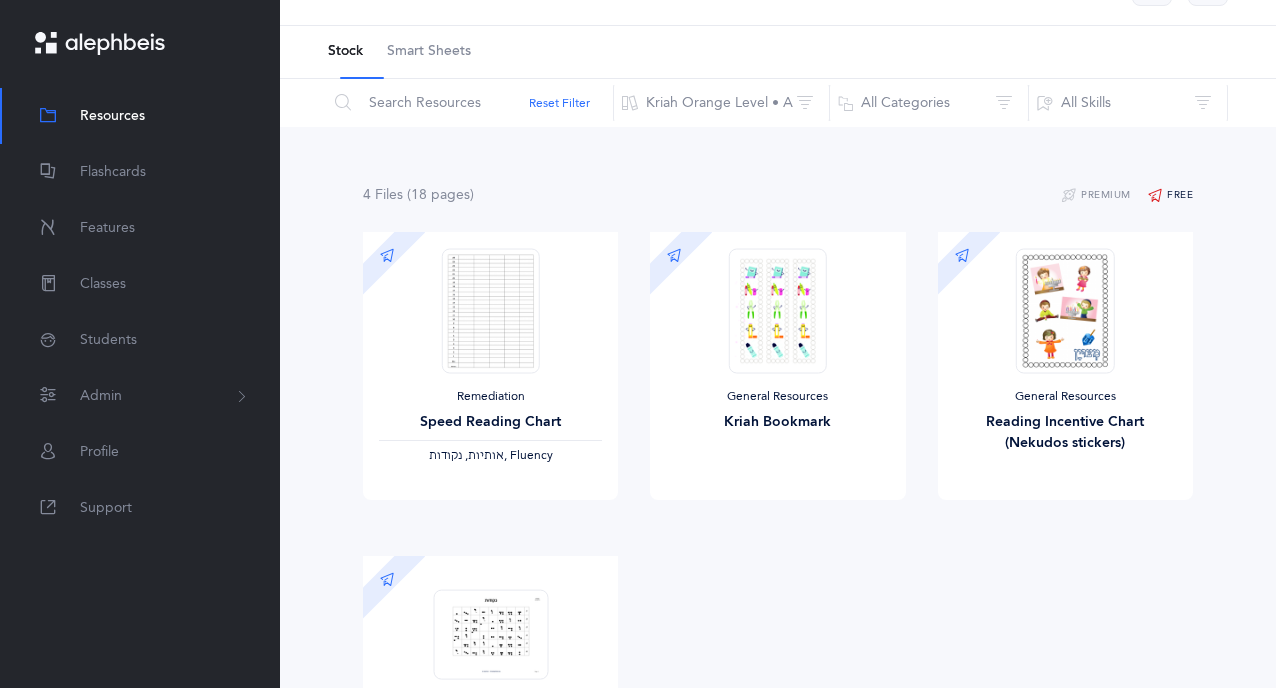 scroll, scrollTop: 0, scrollLeft: 0, axis: both 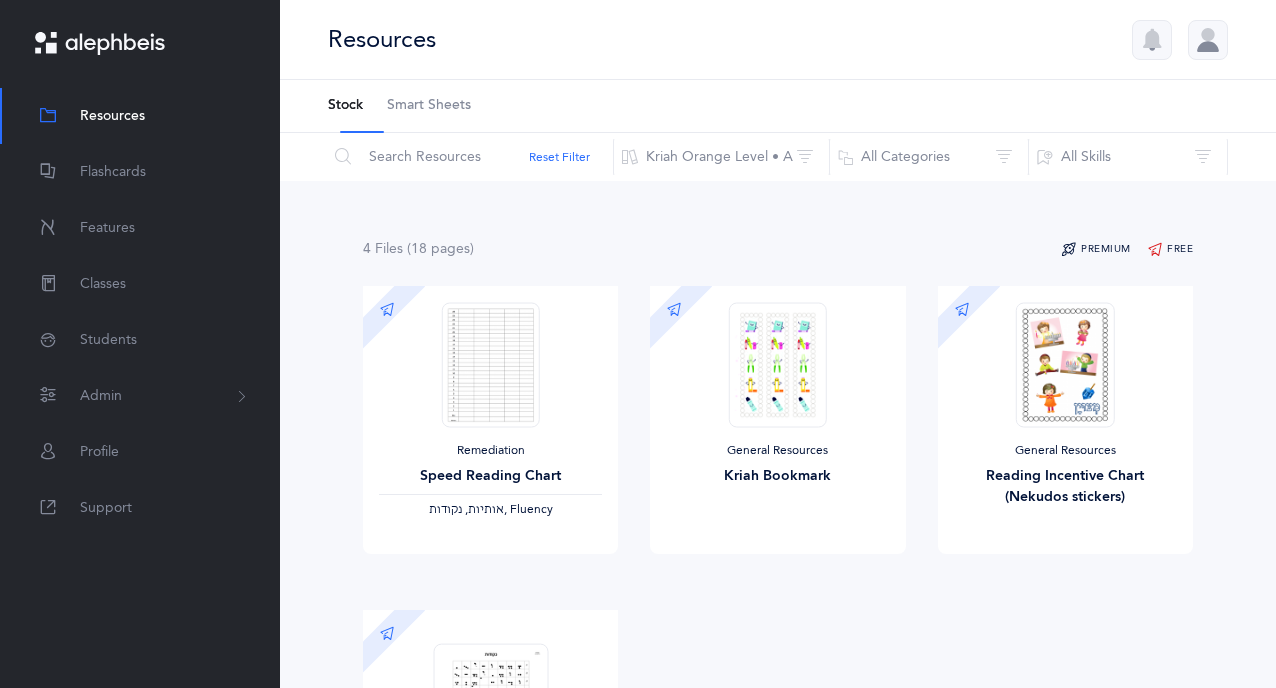 click on "Premium" at bounding box center [1096, 250] 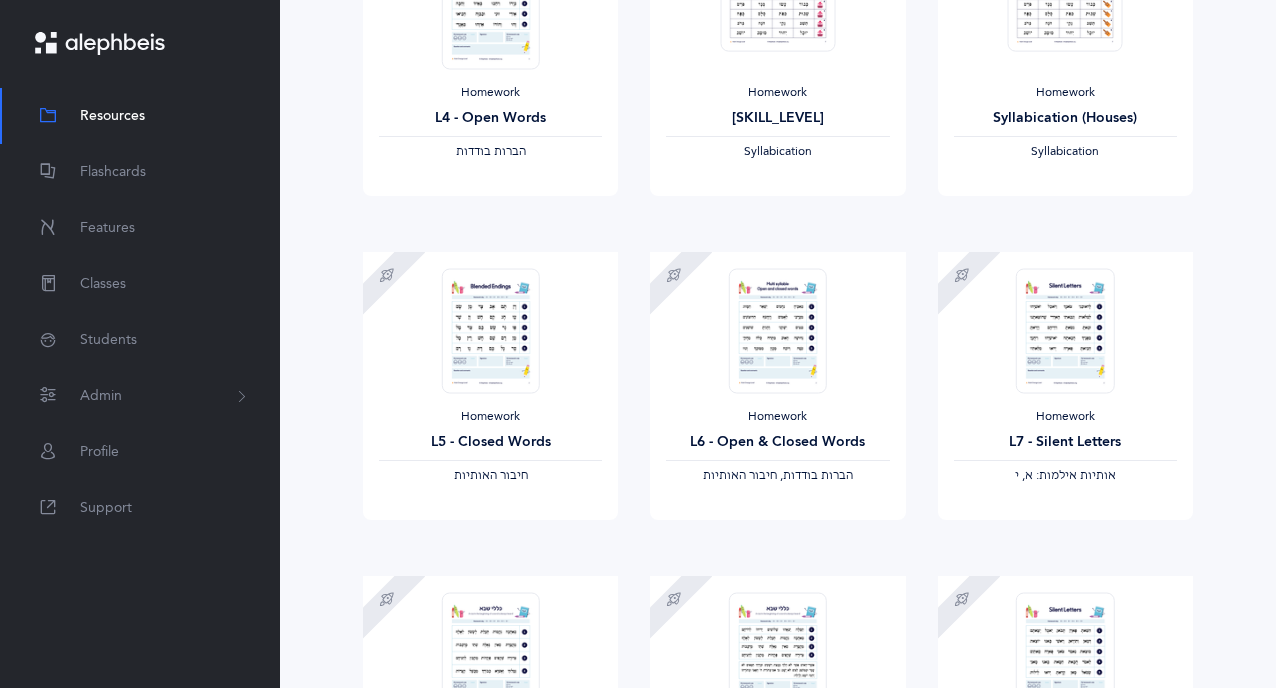 scroll, scrollTop: 0, scrollLeft: 0, axis: both 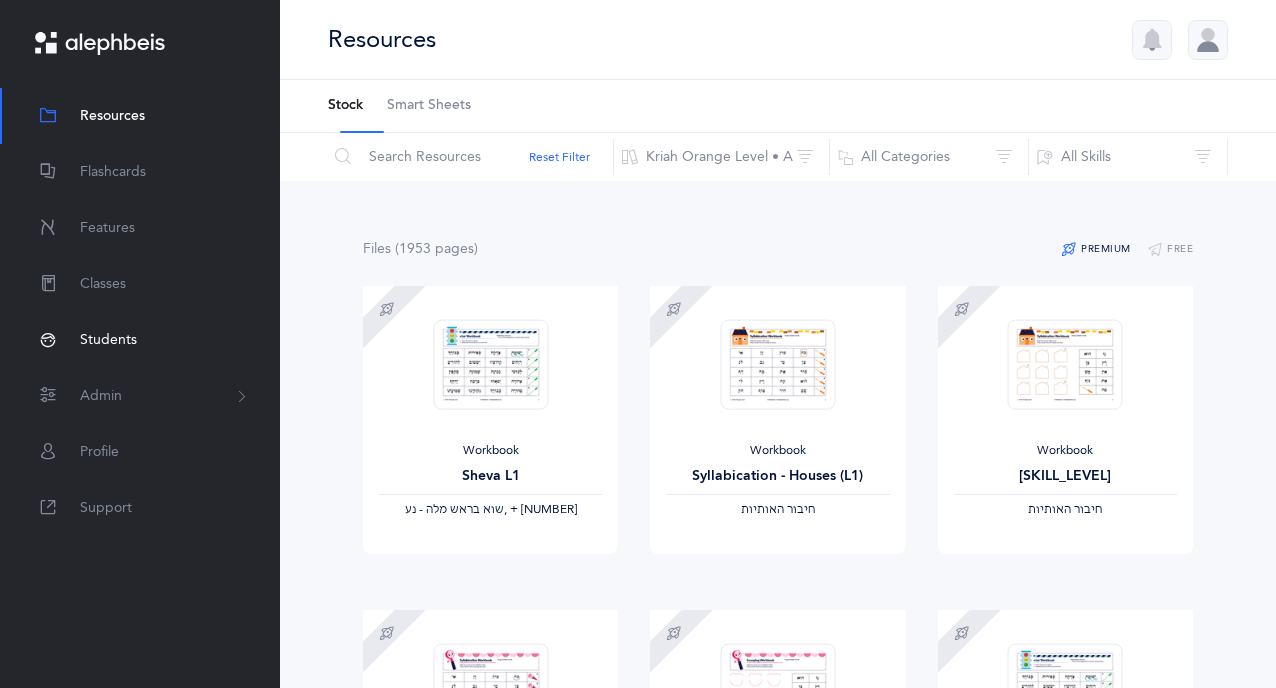 click on "[SECTION]" at bounding box center (108, 340) 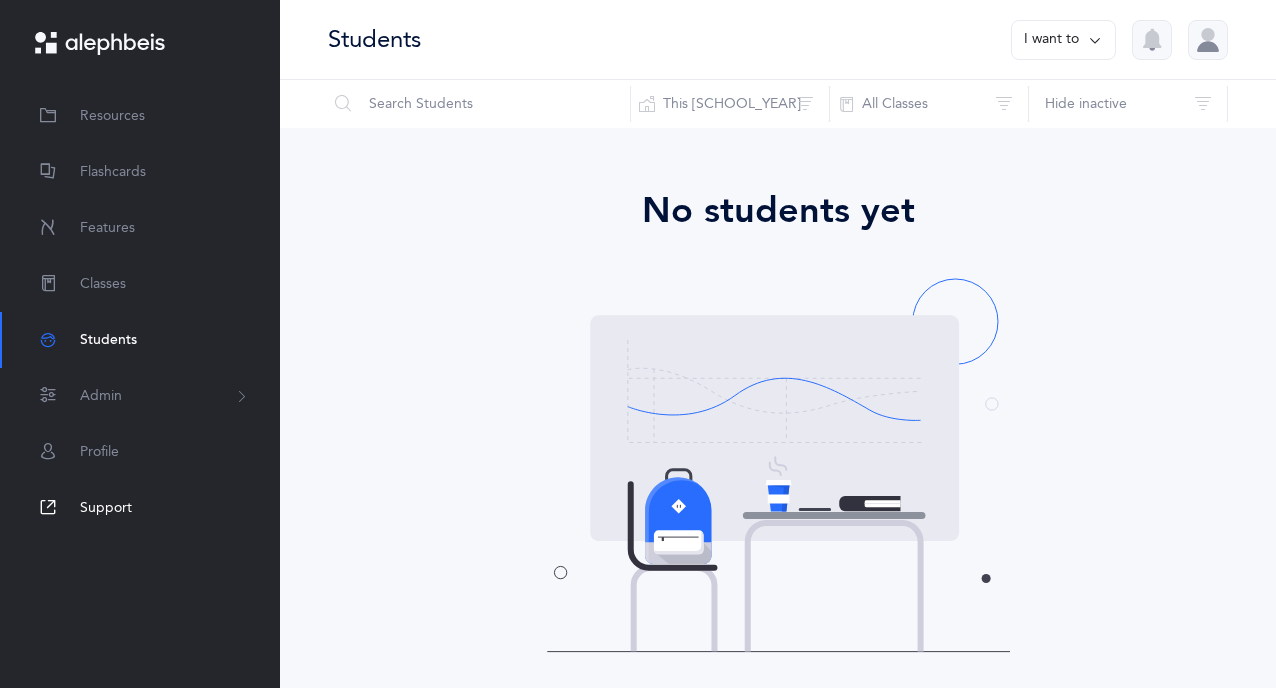 click on "Support" at bounding box center [106, 508] 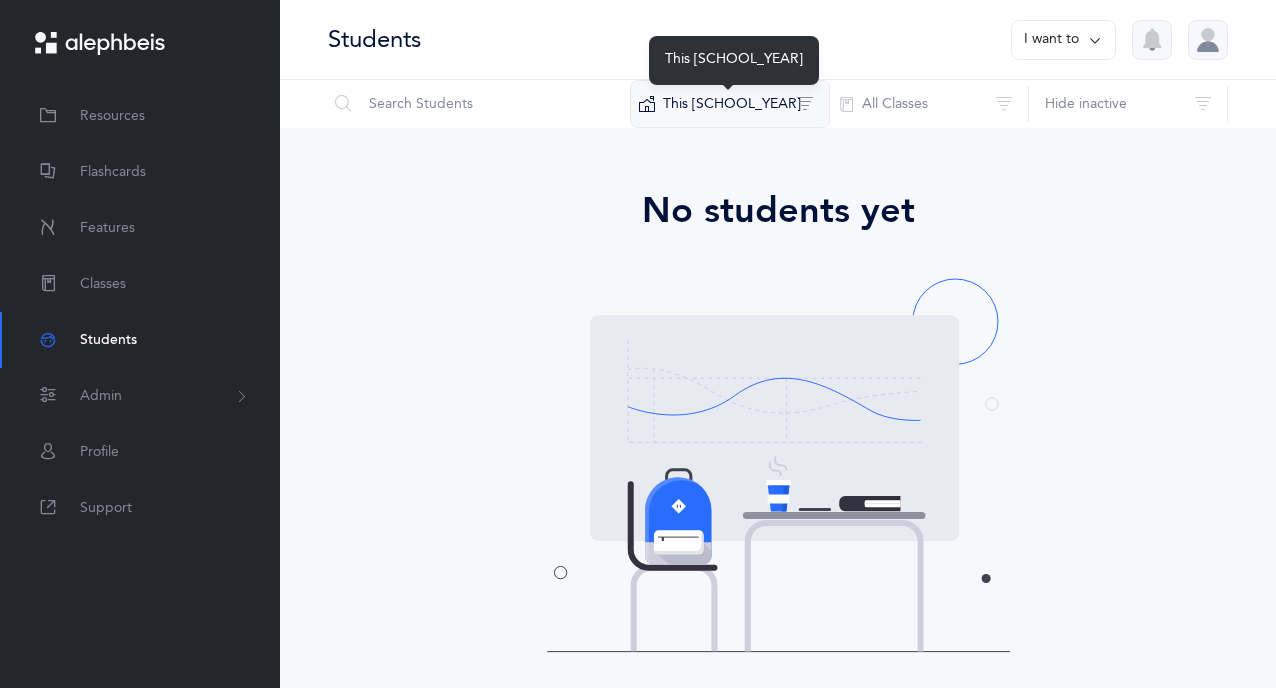 click on "This School Year" at bounding box center (730, 104) 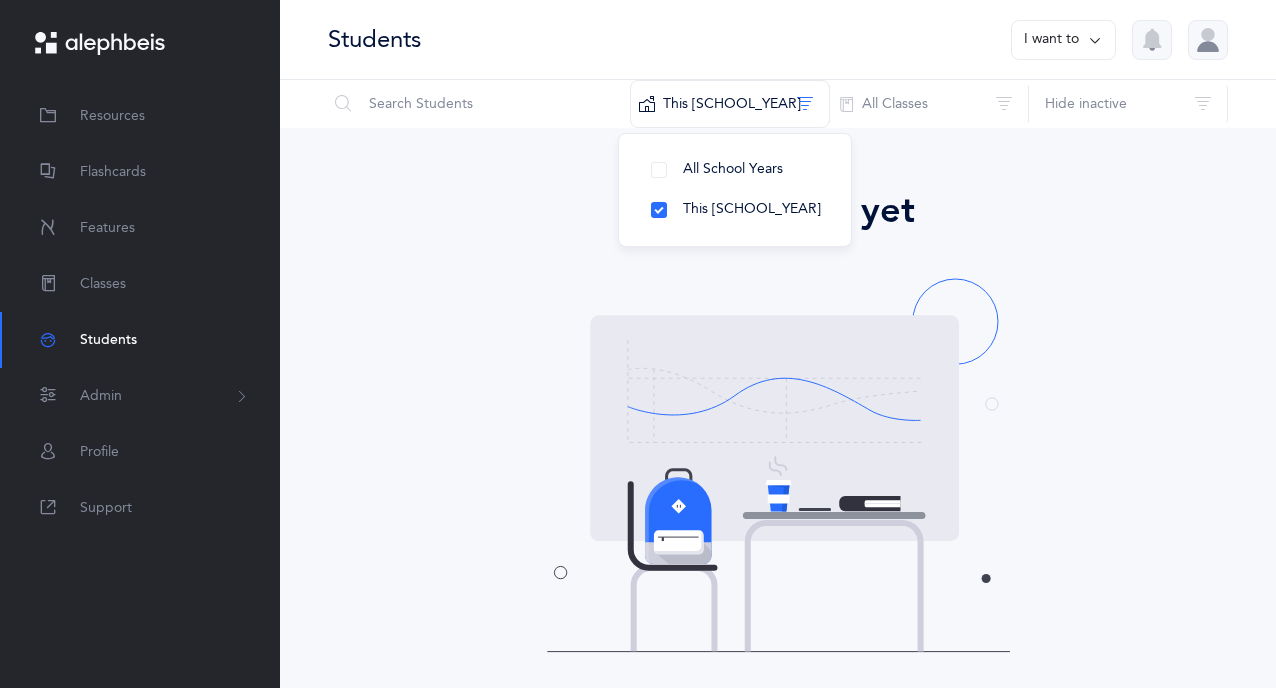 click on "I want to" at bounding box center [1063, 40] 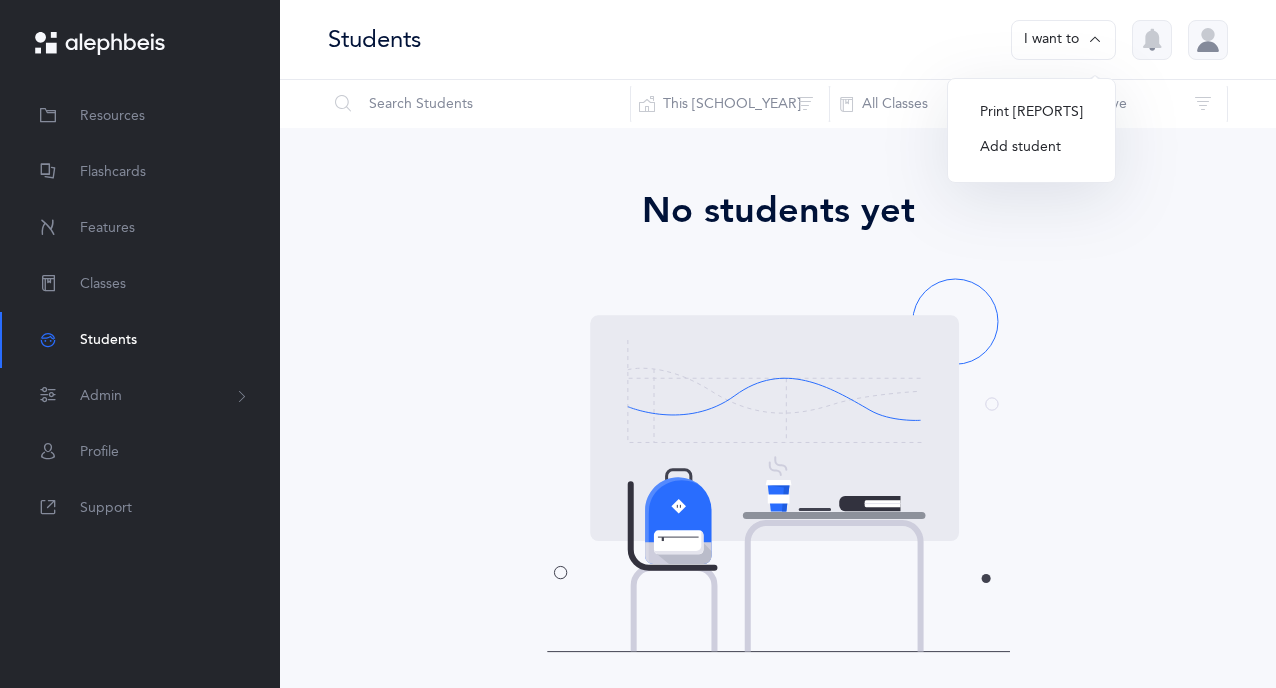 click at bounding box center [1152, 39] 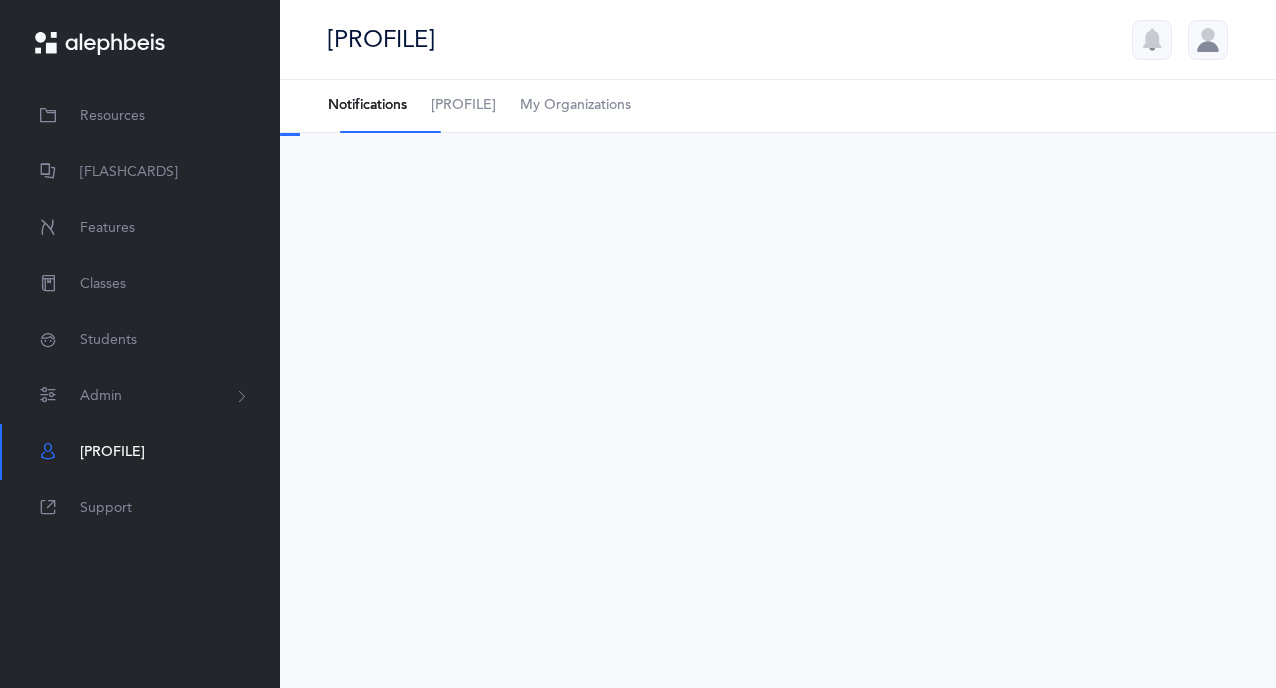 scroll, scrollTop: 0, scrollLeft: 0, axis: both 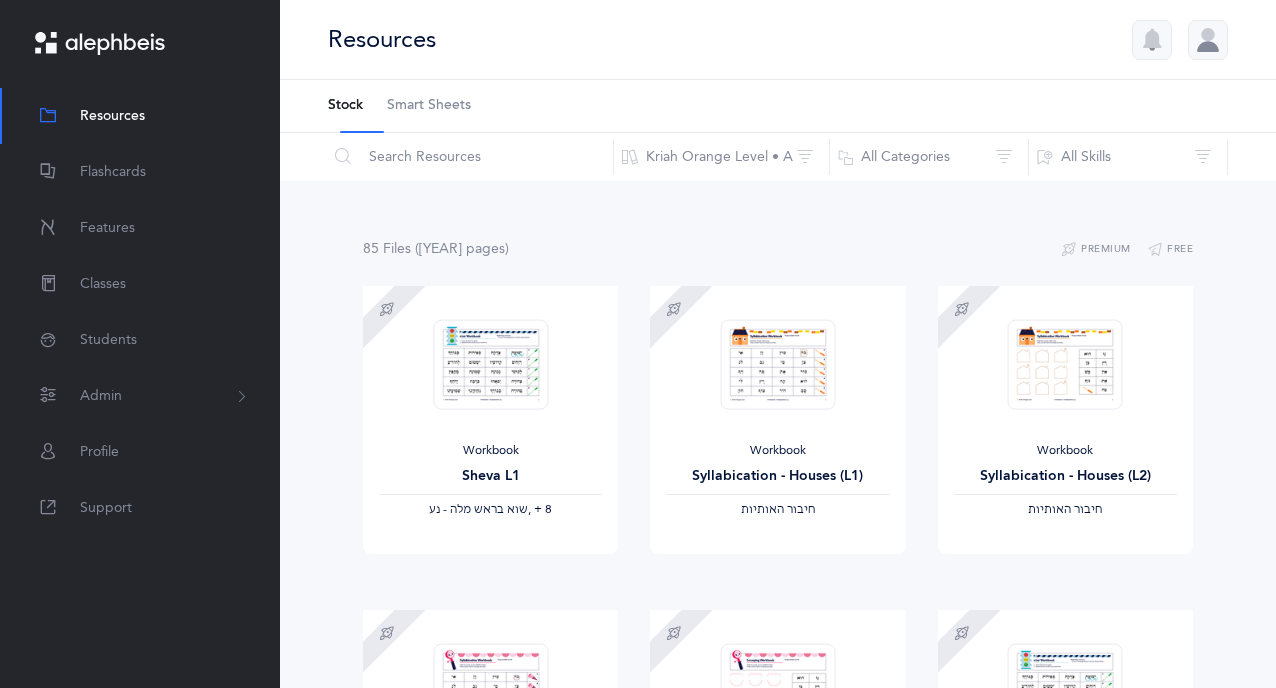 click at bounding box center (1208, 40) 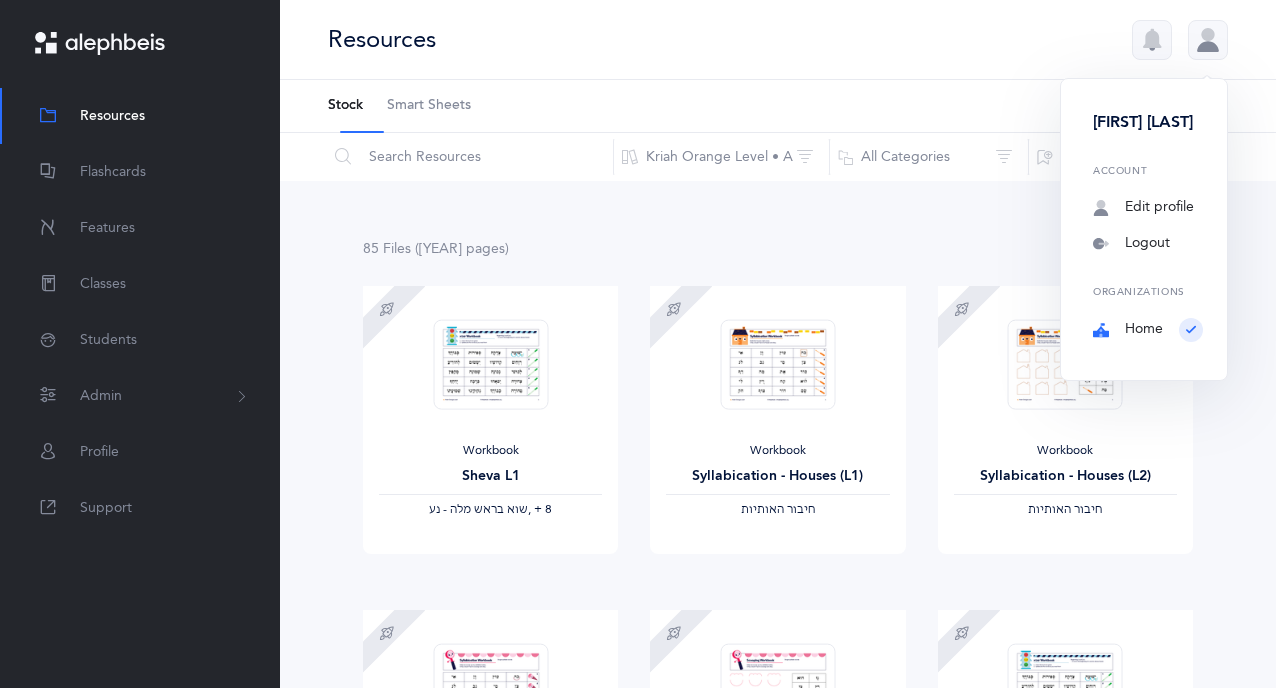 click on "85
File s
([YEAR] page s )
Premium
Free
Workbook
Sheva L1
‫שוא בראש מלה - נע‬ ‪, + 8‬   Download   Sample           Workbook
Syllabication - Houses (L1)
‫חיבור האותיות‬   Download   Sample           Workbook
Syllabication - Houses (L2)
‫חיבור האותיות‬   Download   Sample           Workbook
Syllabication - Scooping (L1)
‫חיבור האותיות‬   Download   Sample           Workbook
Syllabication - Scooping (L2)
‫חיבור האותיות‬   Download   Sample           Workbook     ‫שוא בראש מלה - נע‬" at bounding box center (778, 1281) 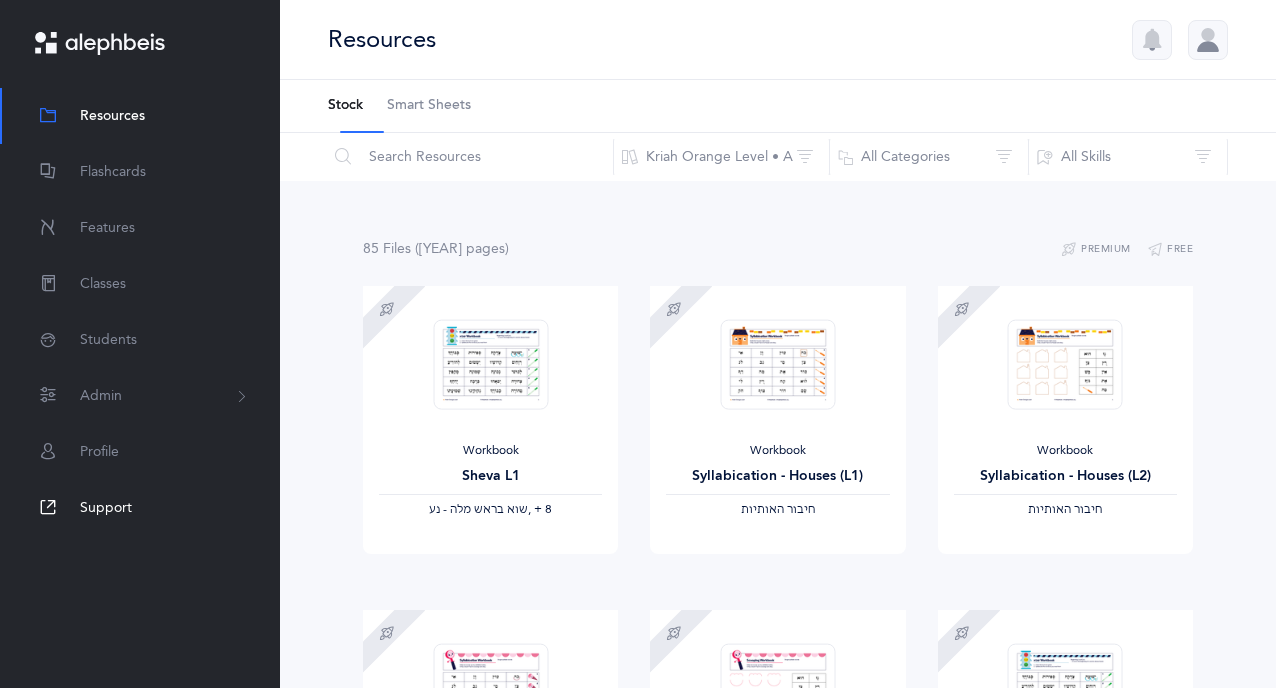 click on "Support" at bounding box center [106, 508] 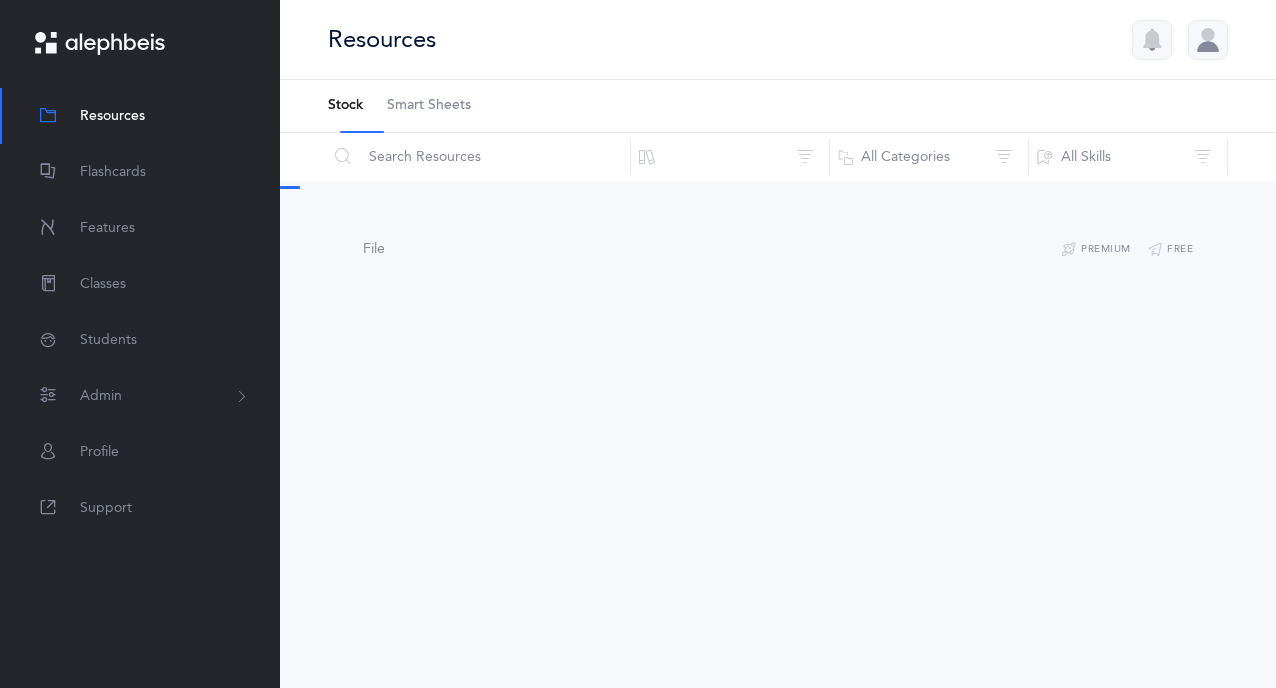 scroll, scrollTop: 0, scrollLeft: 0, axis: both 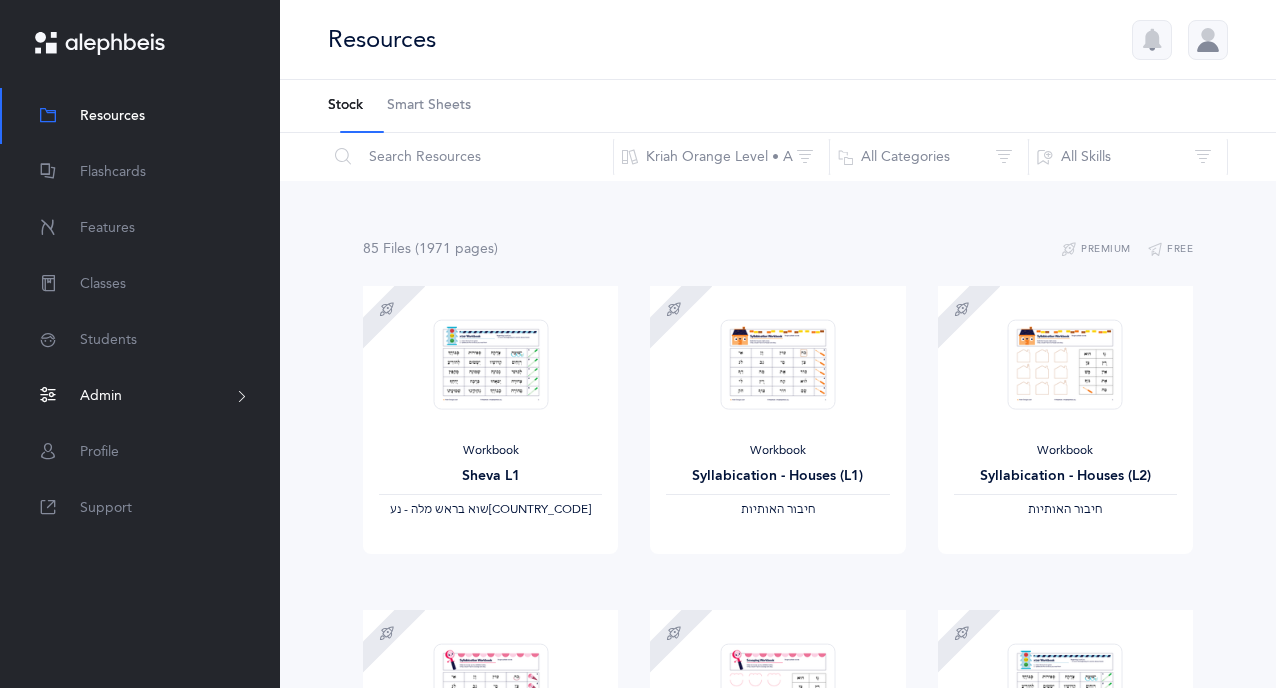 click on "Admin" at bounding box center [101, 396] 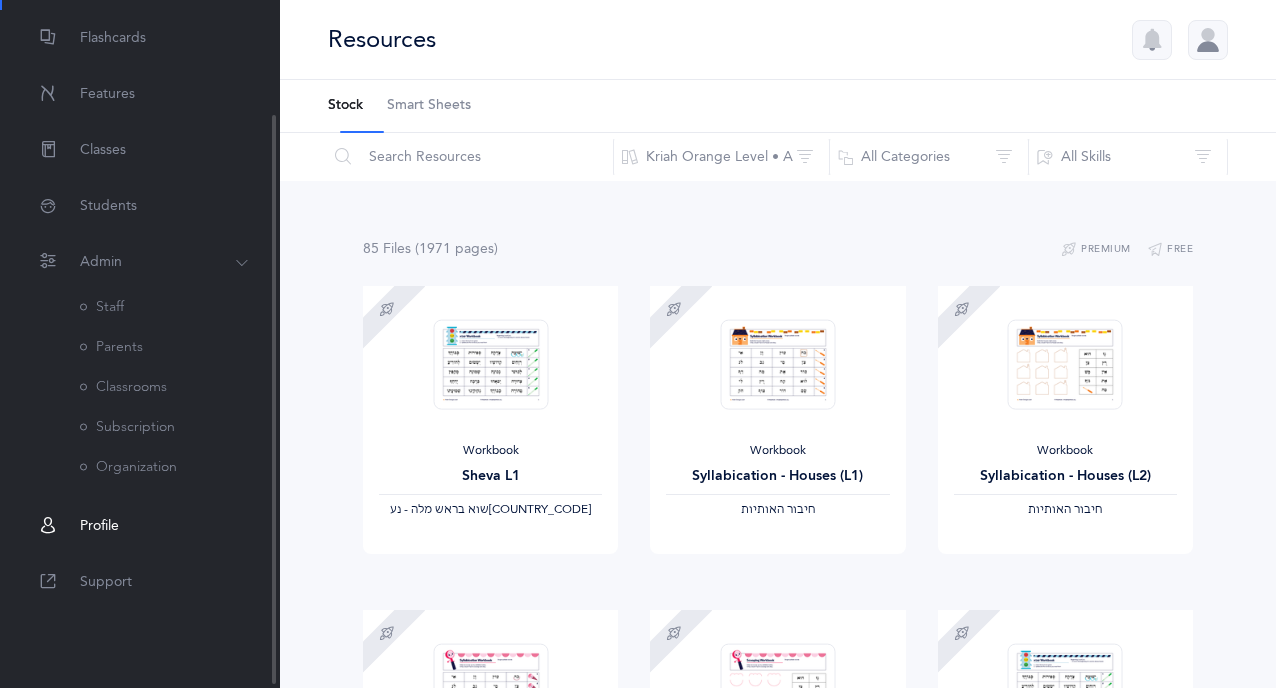 click on "Profile" at bounding box center [99, 526] 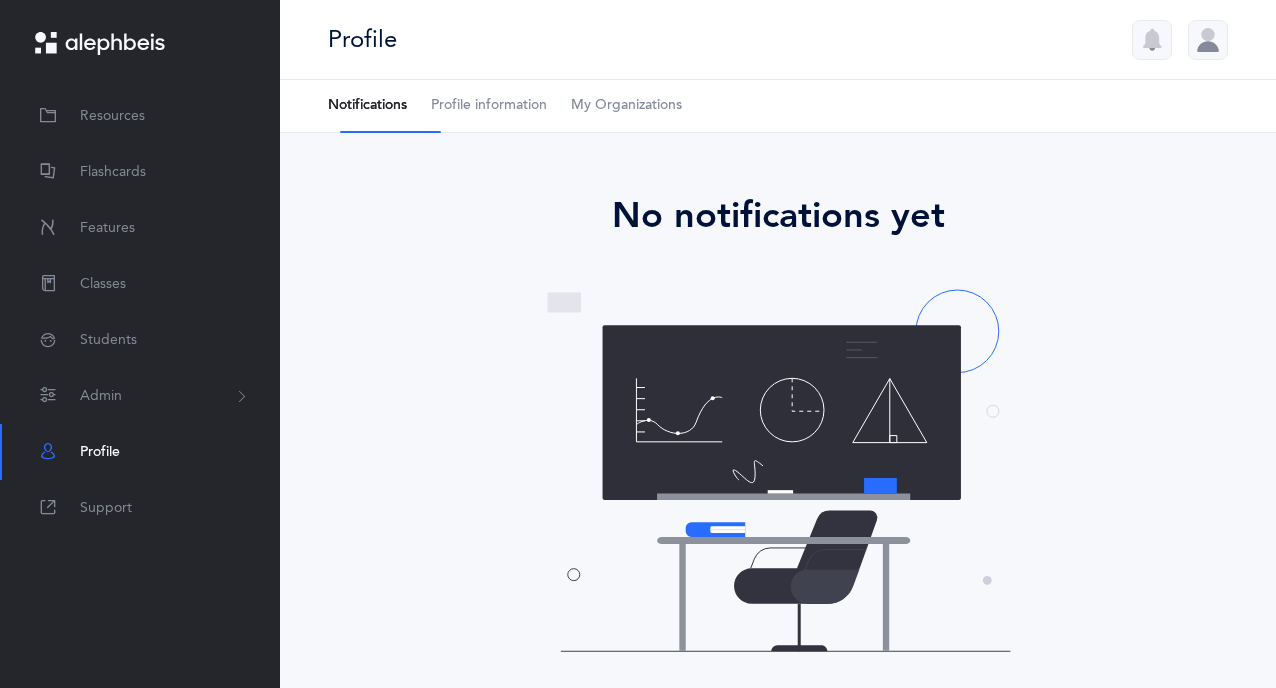 click on "Profile information" at bounding box center (489, 106) 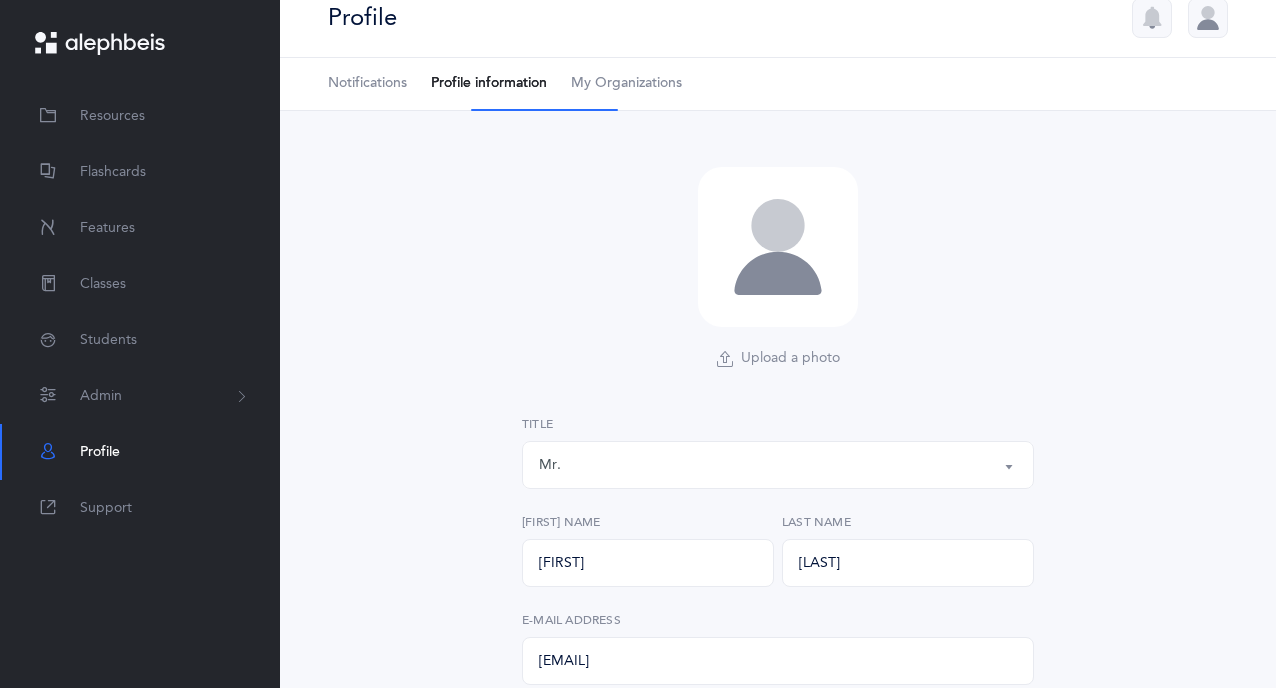 scroll, scrollTop: 0, scrollLeft: 0, axis: both 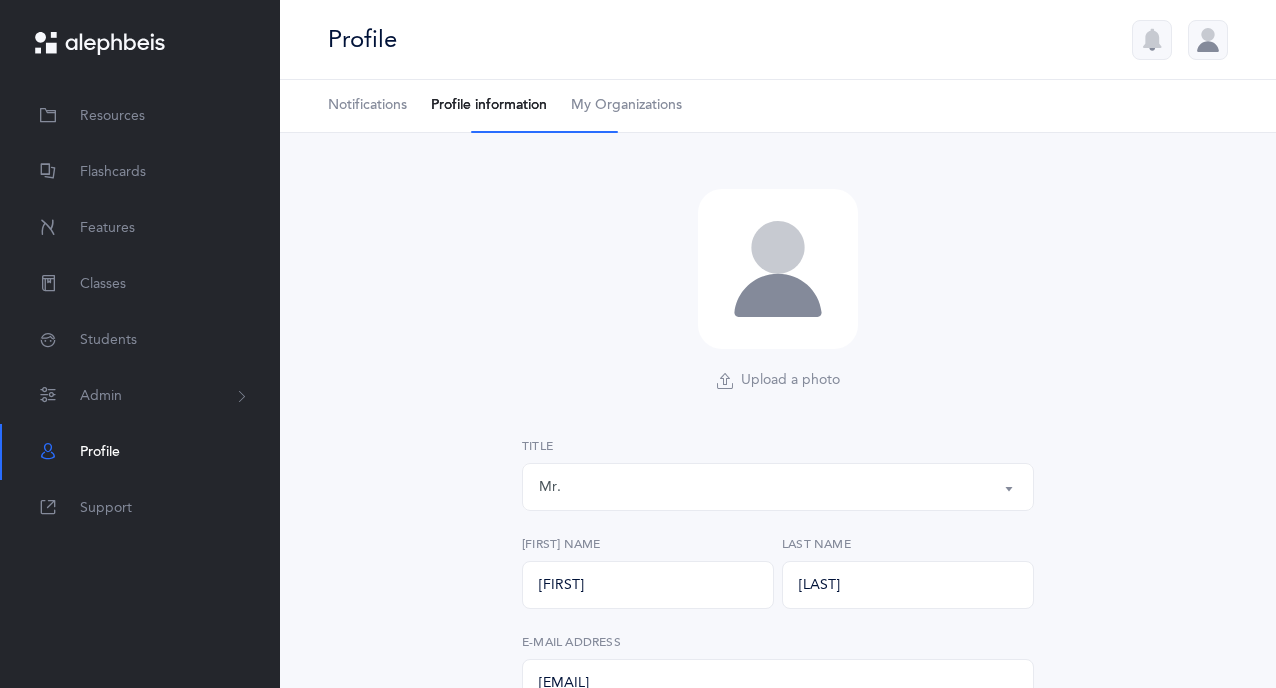 click at bounding box center (100, 44) 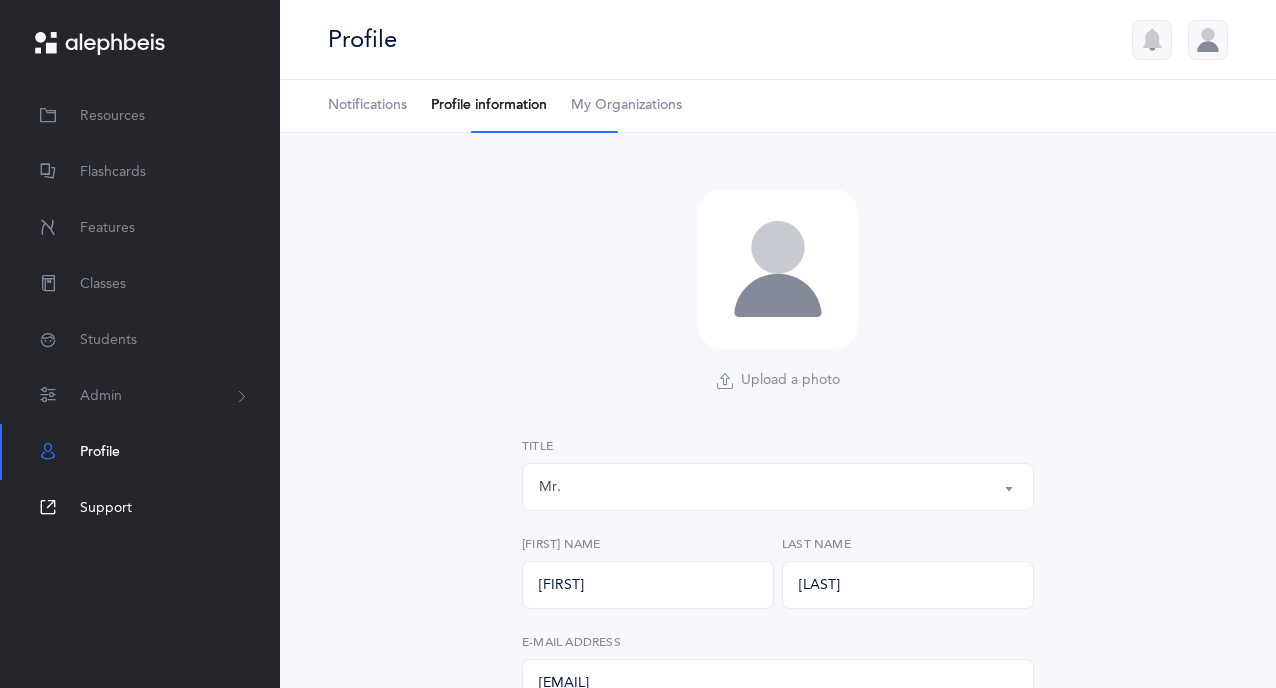 click on "Support" at bounding box center (106, 508) 